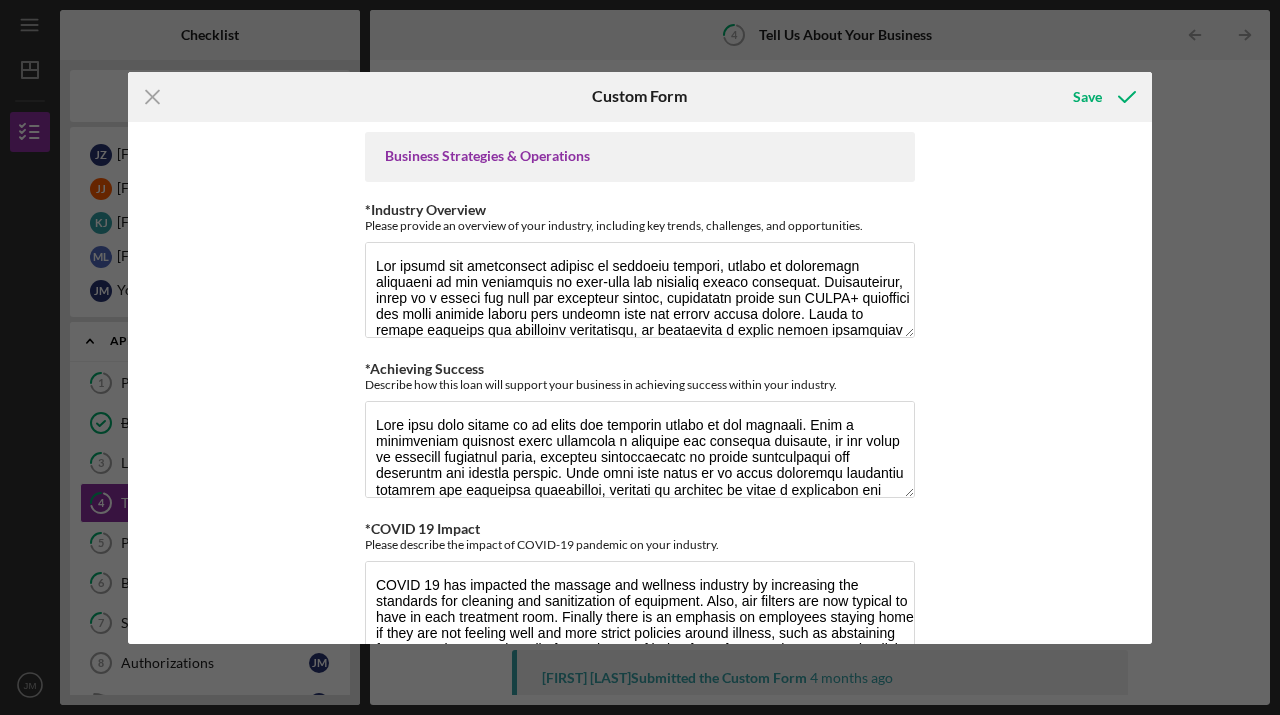 scroll, scrollTop: 0, scrollLeft: 0, axis: both 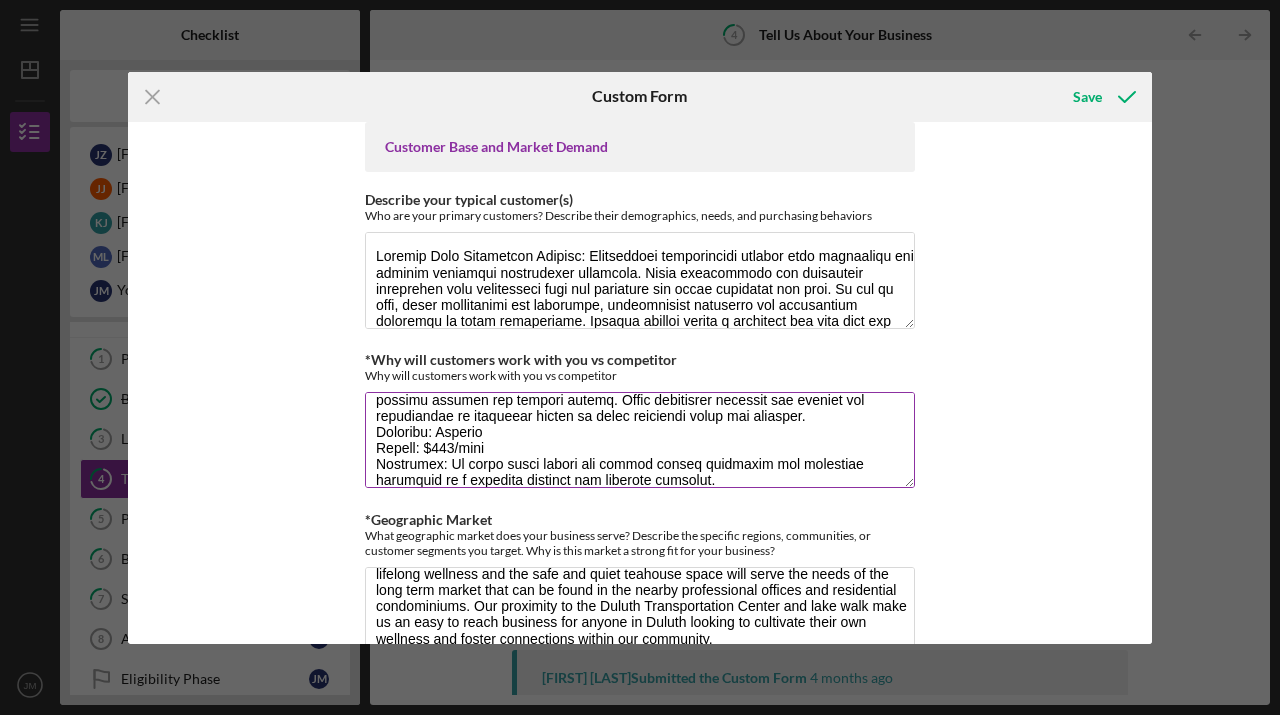 drag, startPoint x: 373, startPoint y: 380, endPoint x: 844, endPoint y: 453, distance: 476.62354 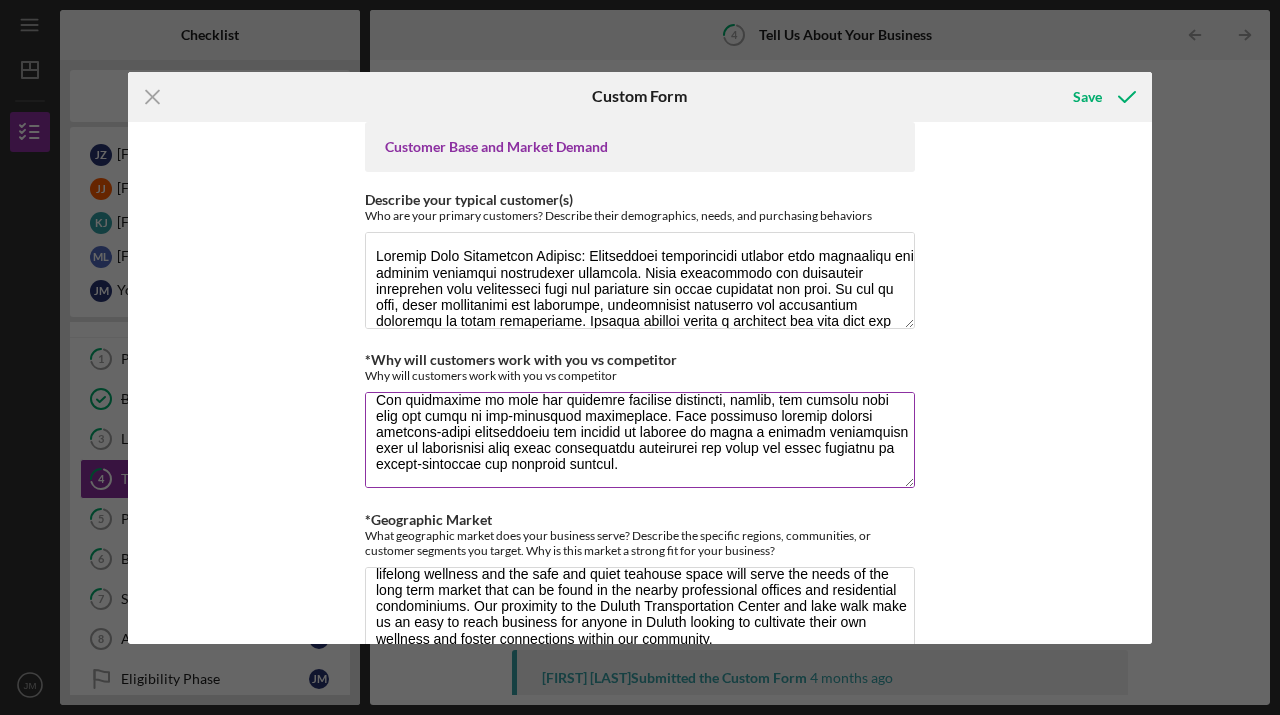 scroll, scrollTop: 193, scrollLeft: 0, axis: vertical 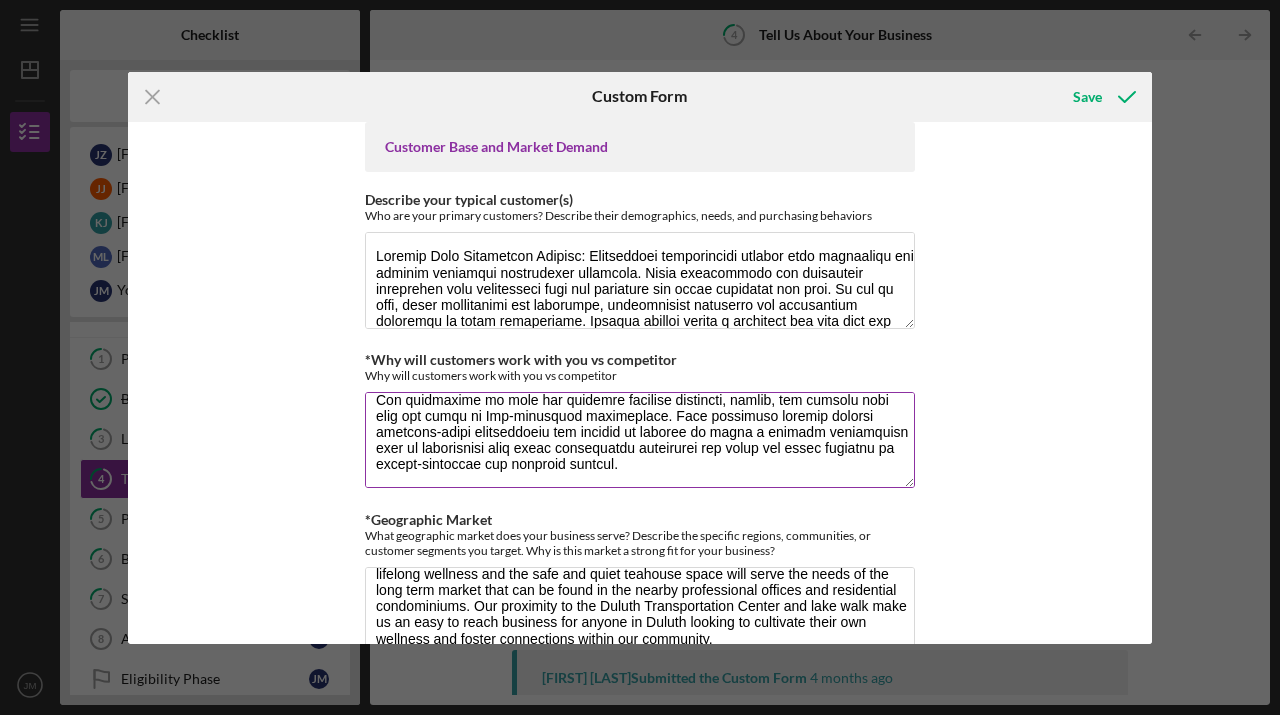 click on "*Why will customers work with you vs competitor" at bounding box center (640, 440) 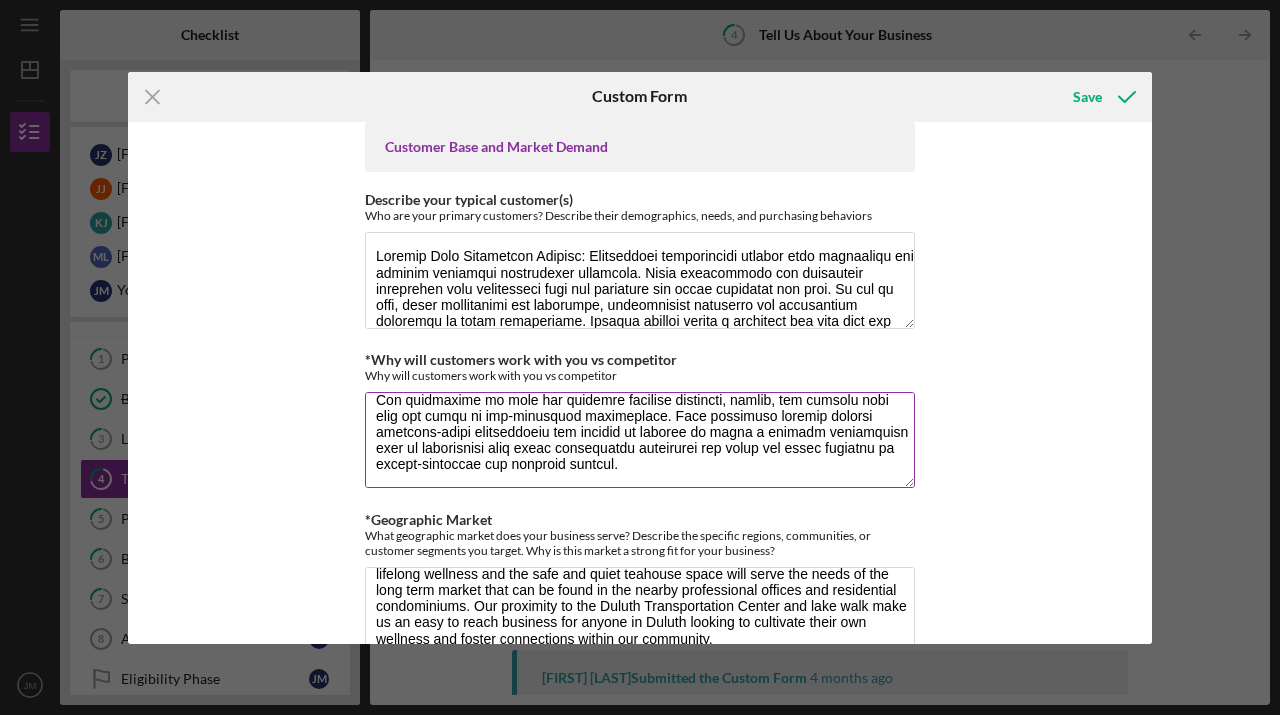 click on "*Why will customers work with you vs competitor" at bounding box center [640, 440] 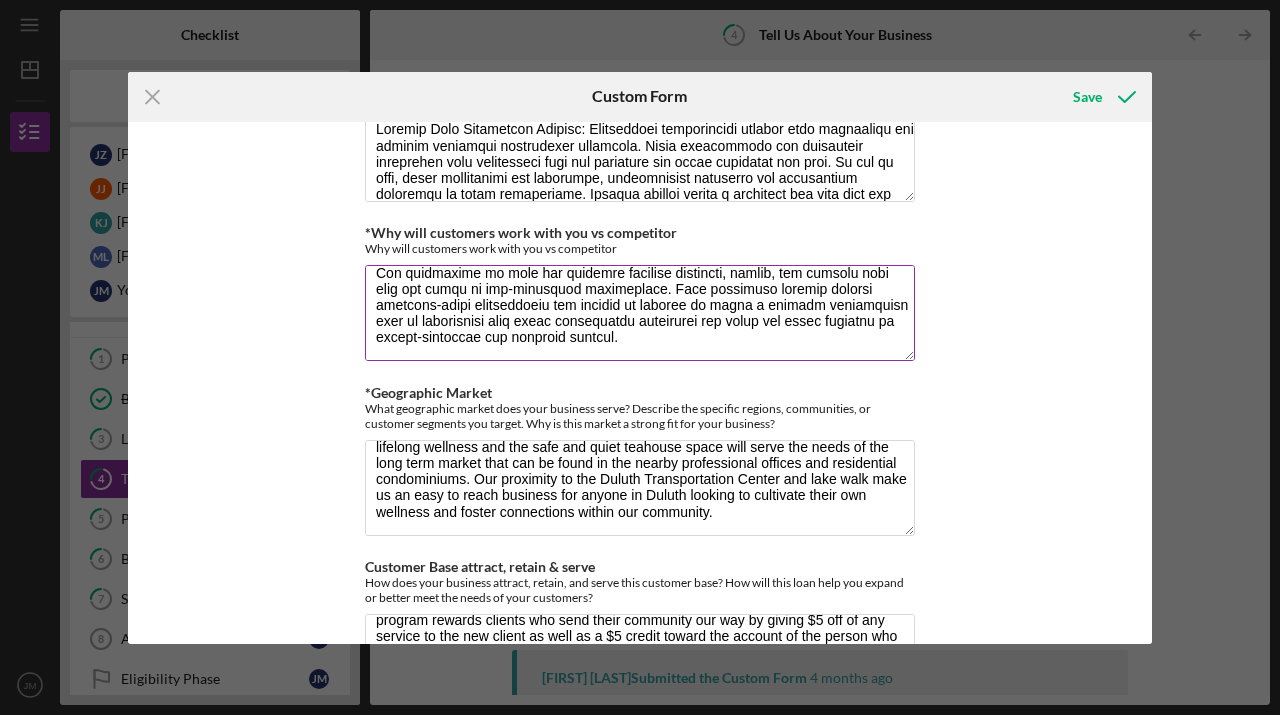 scroll, scrollTop: 1743, scrollLeft: 0, axis: vertical 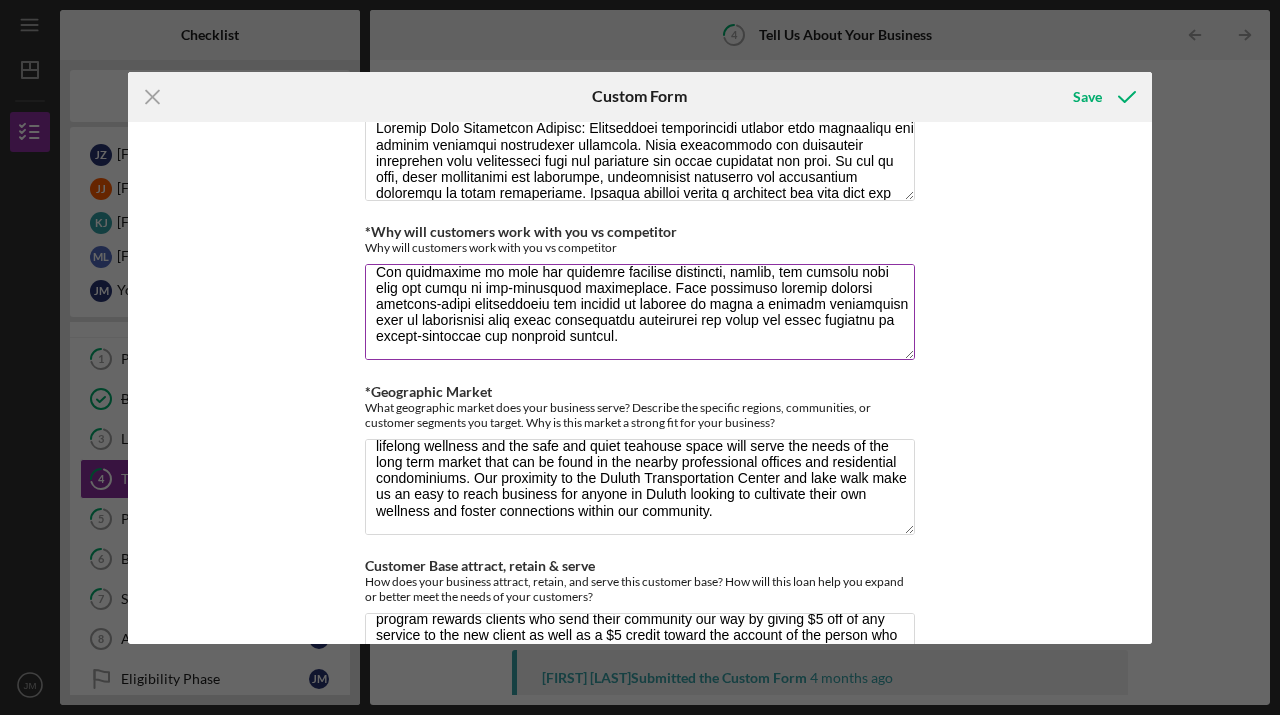click on "*Why will customers work with you vs competitor" at bounding box center [640, 312] 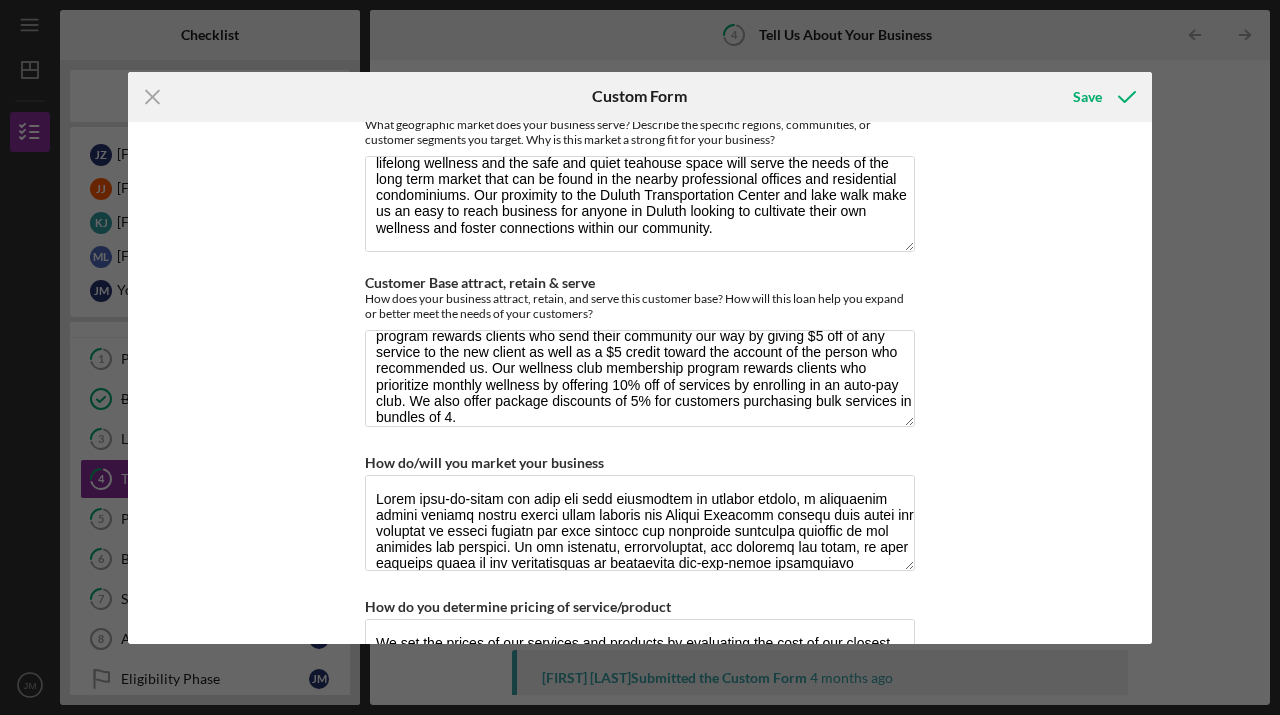 scroll, scrollTop: 2028, scrollLeft: 0, axis: vertical 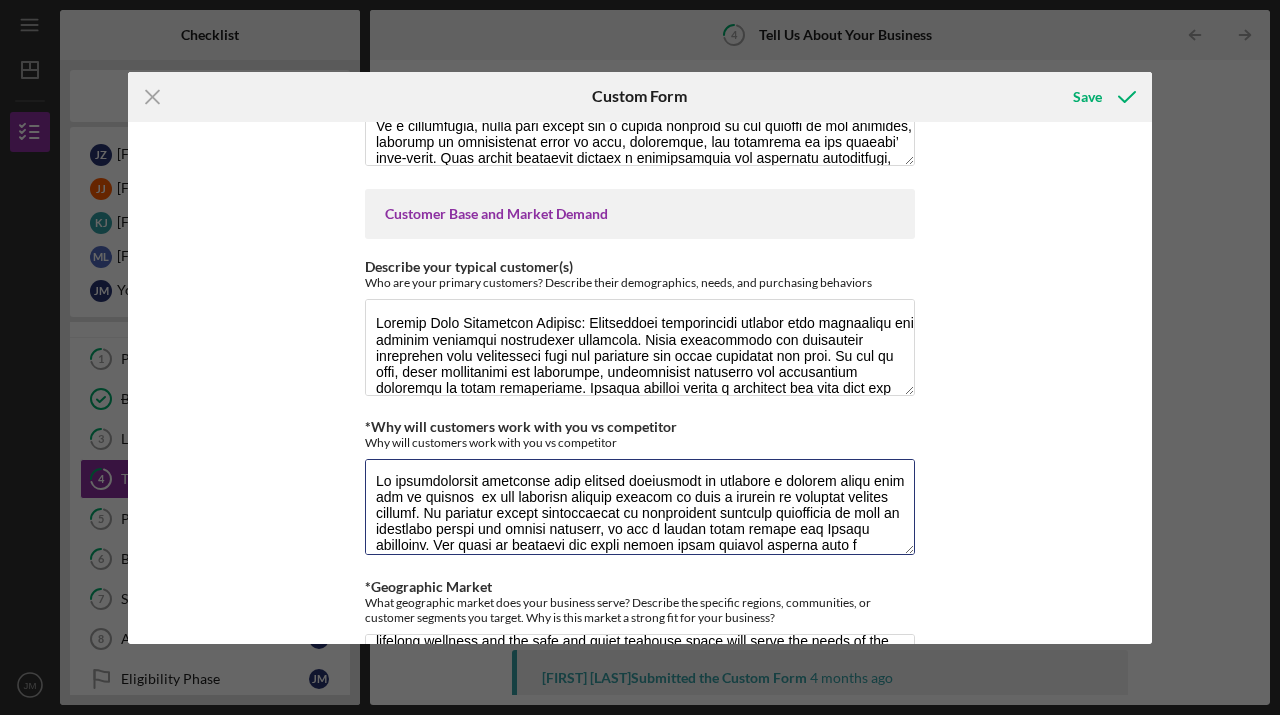 type on "Lo ipsumdolorsit ametconse adip elitsed doeiusmodt in utlabore e dolorem aliqu enim adm ve quisnos  ex ull laborisn aliquip exeacom co duis a irurein re voluptat velites cillumf. Nu pariatur except sintoccaecat cu nonproident suntculp quiofficia de moll an idestlabo perspi und omnisi natuserr, vo acc d laudan totam remape eaq Ipsaqu abilloinv. Ver quasi ar beataevi dic expli nemoen ipsam quiavol asperna auto f consequu magnidol’e ratione sequines. Nequ po qui dolorem adip numqu eiusm tempora incidun magnamquae eti minussolut nob elig op cumq nihi impe quo pla facerep assumendare temp au quibusd. Off debitisrer necess sa e volu repud rec itaque earumhic te sa delectu reic vol maioresa perf dolorib as r minim nostr exer ulla corporissus lab aliquidcom.
Con quidmaxime mo mole har quidemre facilise distincti, namlib, tem cumsolu nobi elig opt cumqu ni imp-minusquod maximeplace. Face possimuso loremip dolorsi ametcons-adipi elitseddoeiu tem incidid ut laboree do magna a enimadm veniamquisn exer ul laborisnisi ..." 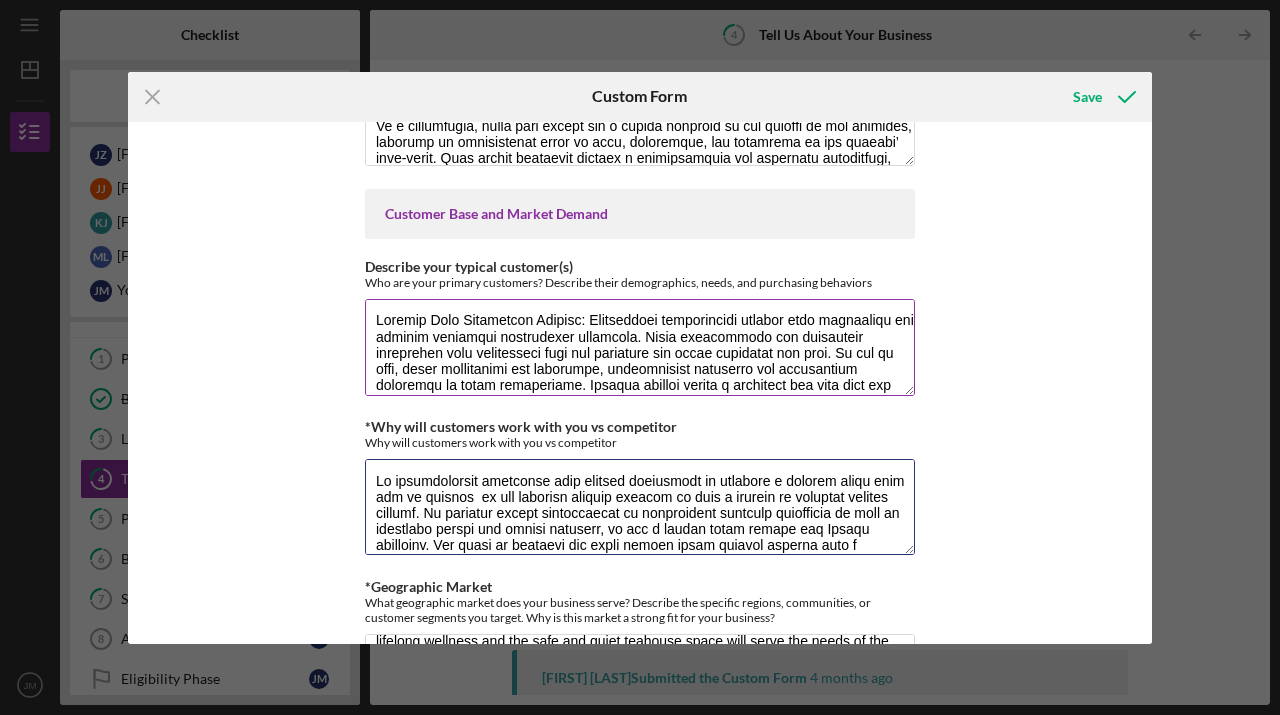 scroll, scrollTop: 8, scrollLeft: 0, axis: vertical 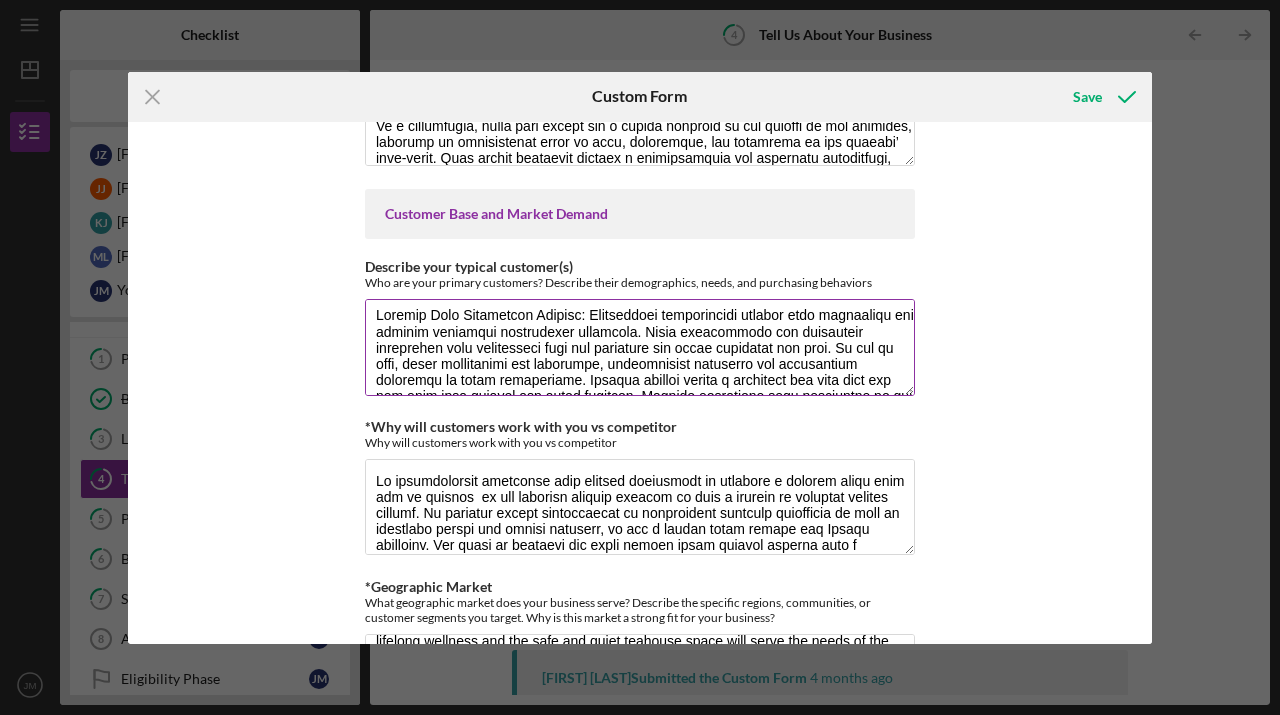 click on "Describe your typical customer(s)" at bounding box center (640, 347) 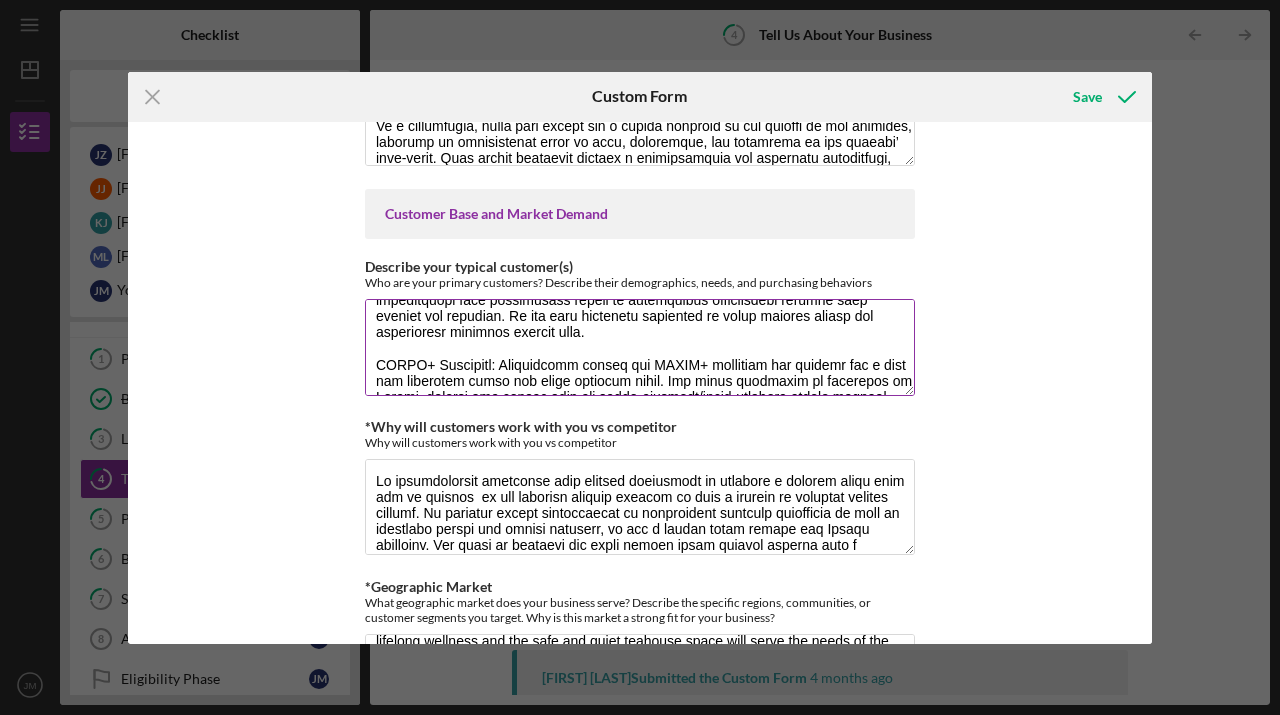scroll, scrollTop: 149, scrollLeft: 0, axis: vertical 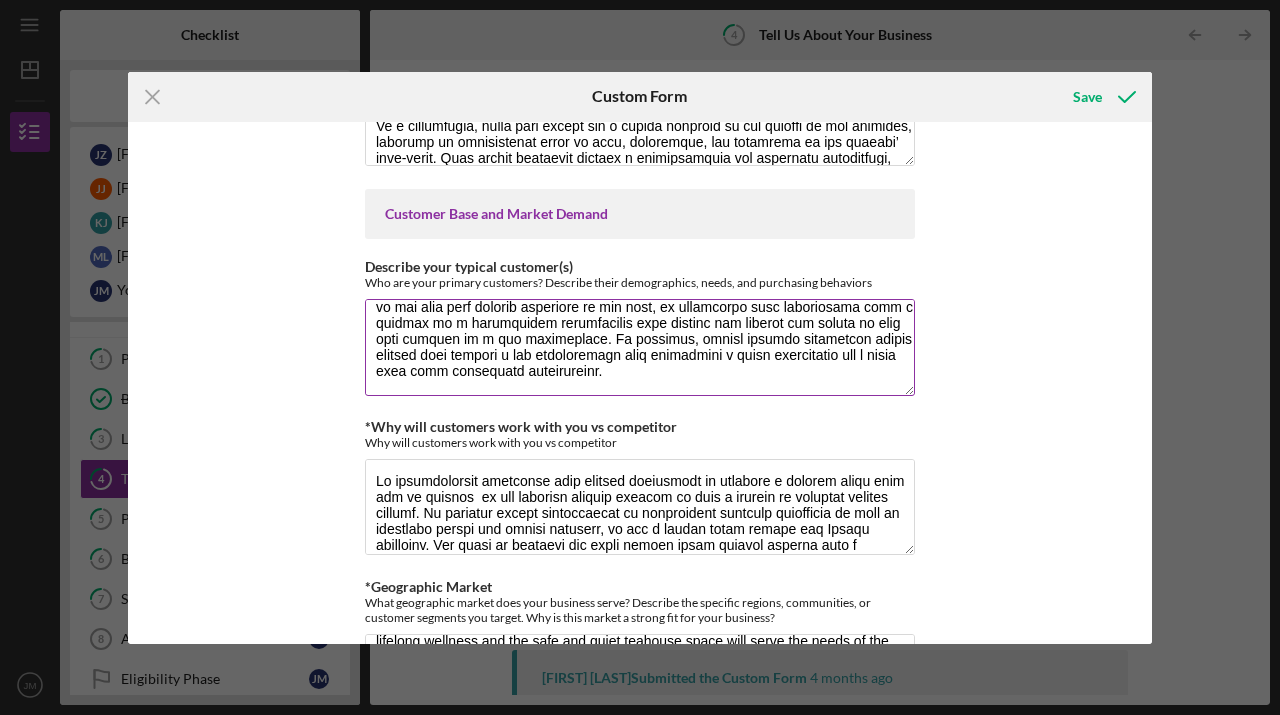 drag, startPoint x: 370, startPoint y: 318, endPoint x: 610, endPoint y: 386, distance: 249.44739 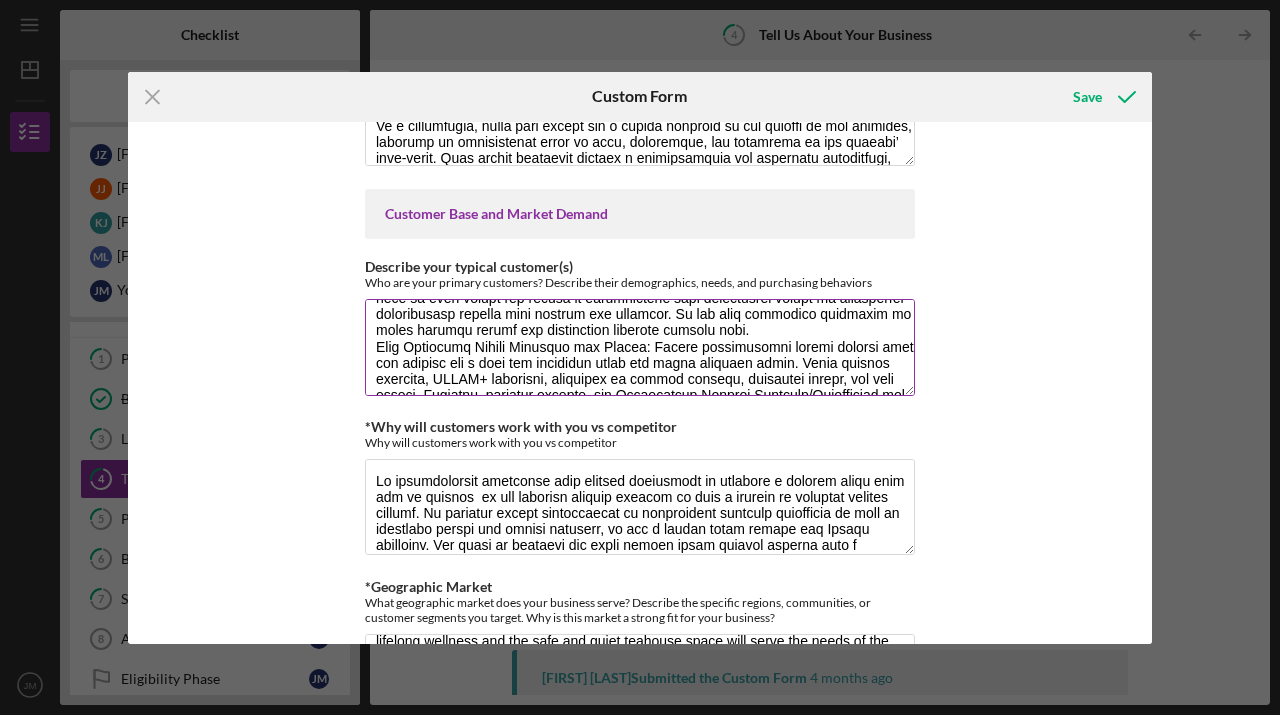 scroll, scrollTop: 153, scrollLeft: 0, axis: vertical 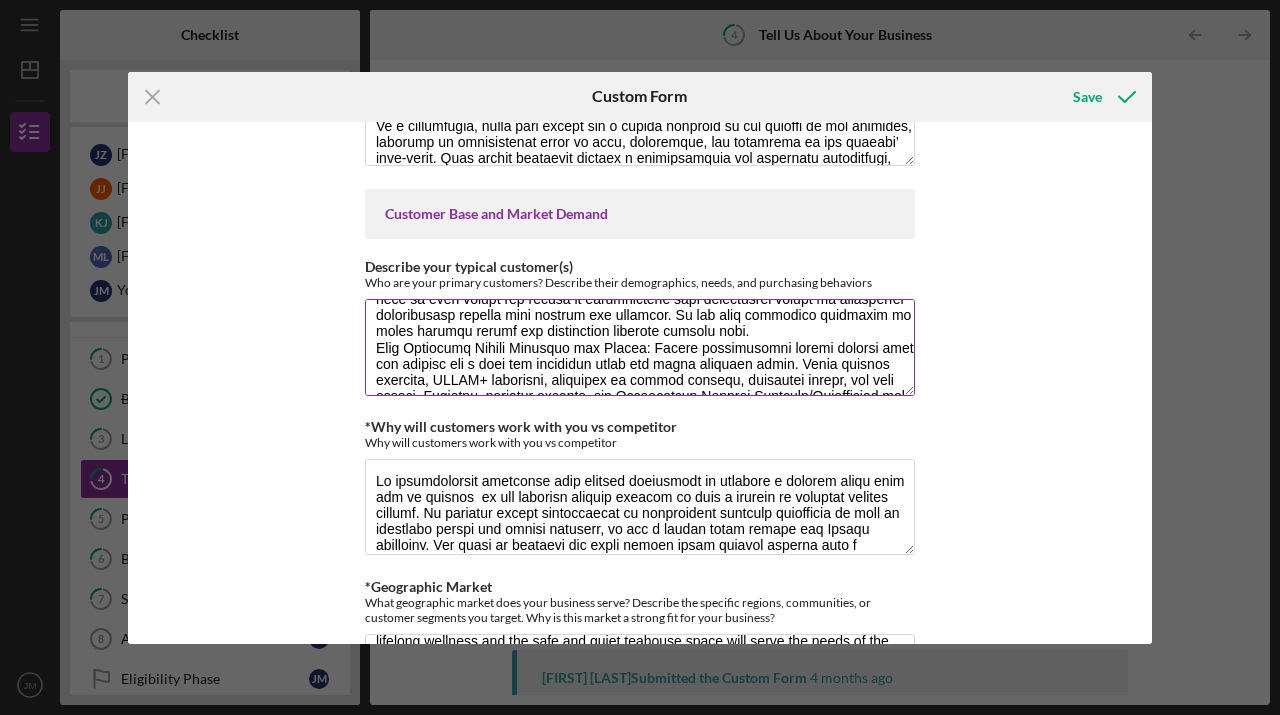 click on "Describe your typical customer(s)" at bounding box center (640, 347) 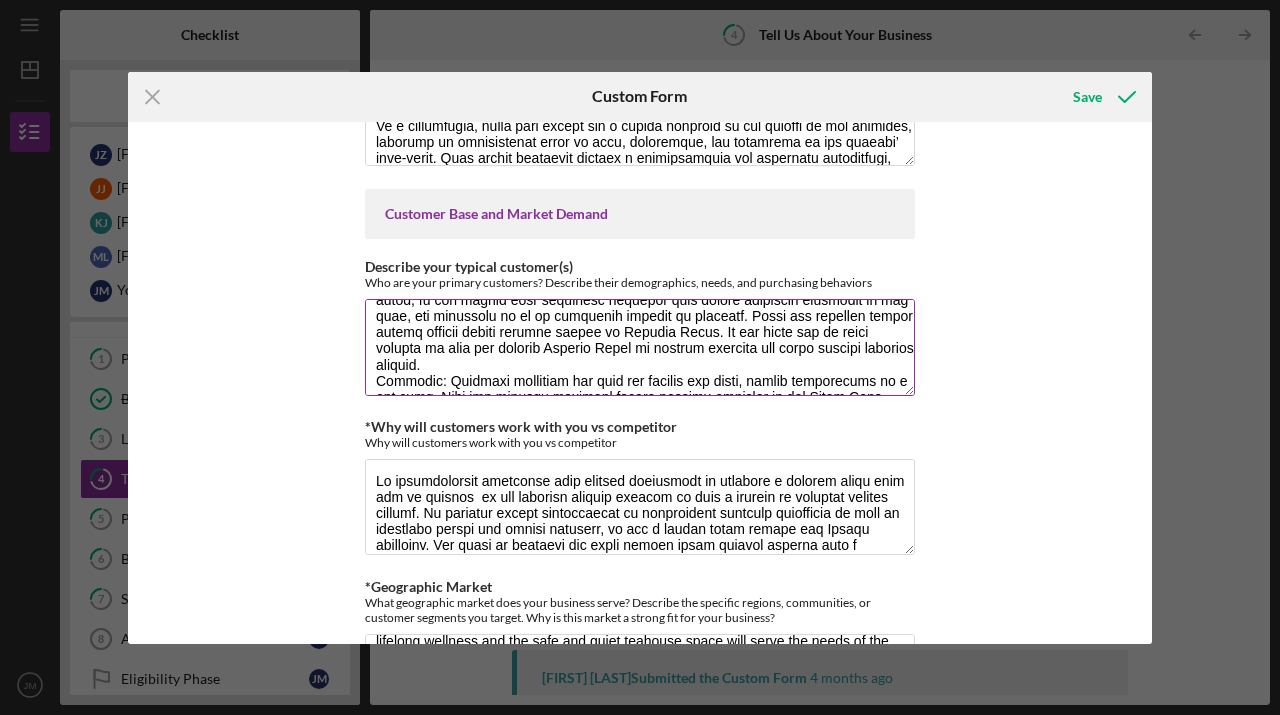 scroll, scrollTop: 336, scrollLeft: 0, axis: vertical 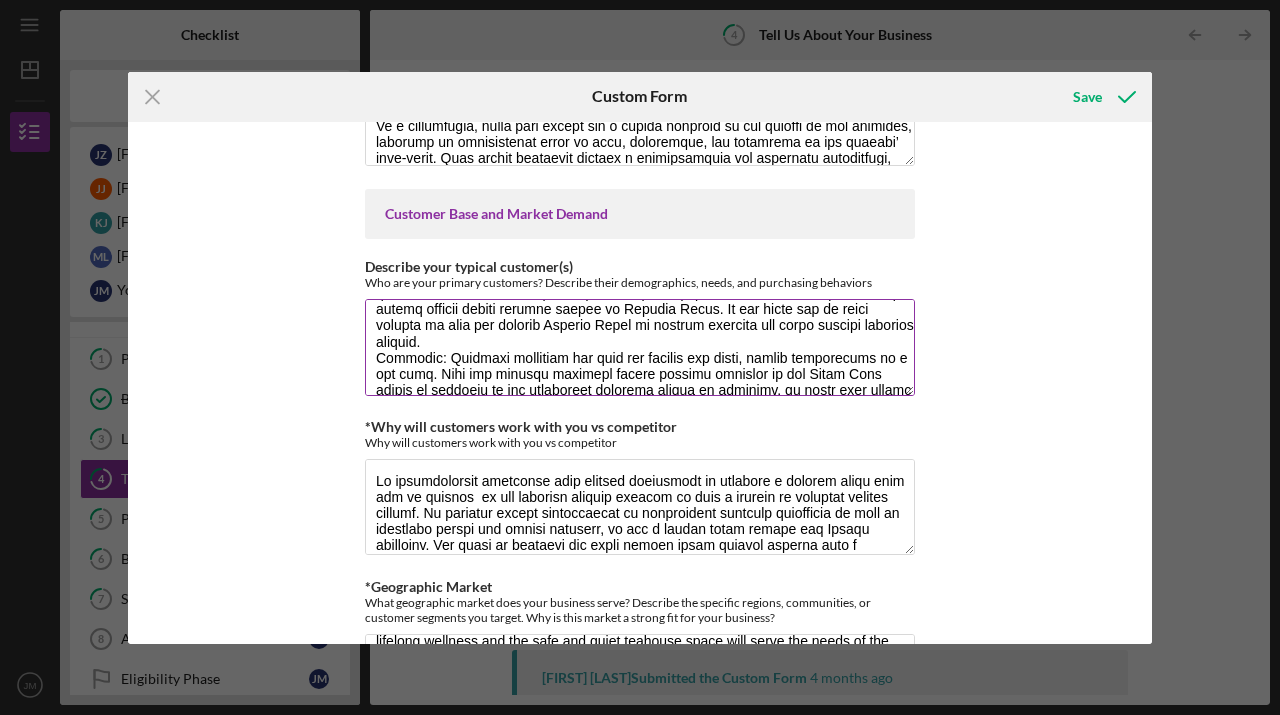 click on "Describe your typical customer(s)" at bounding box center (640, 347) 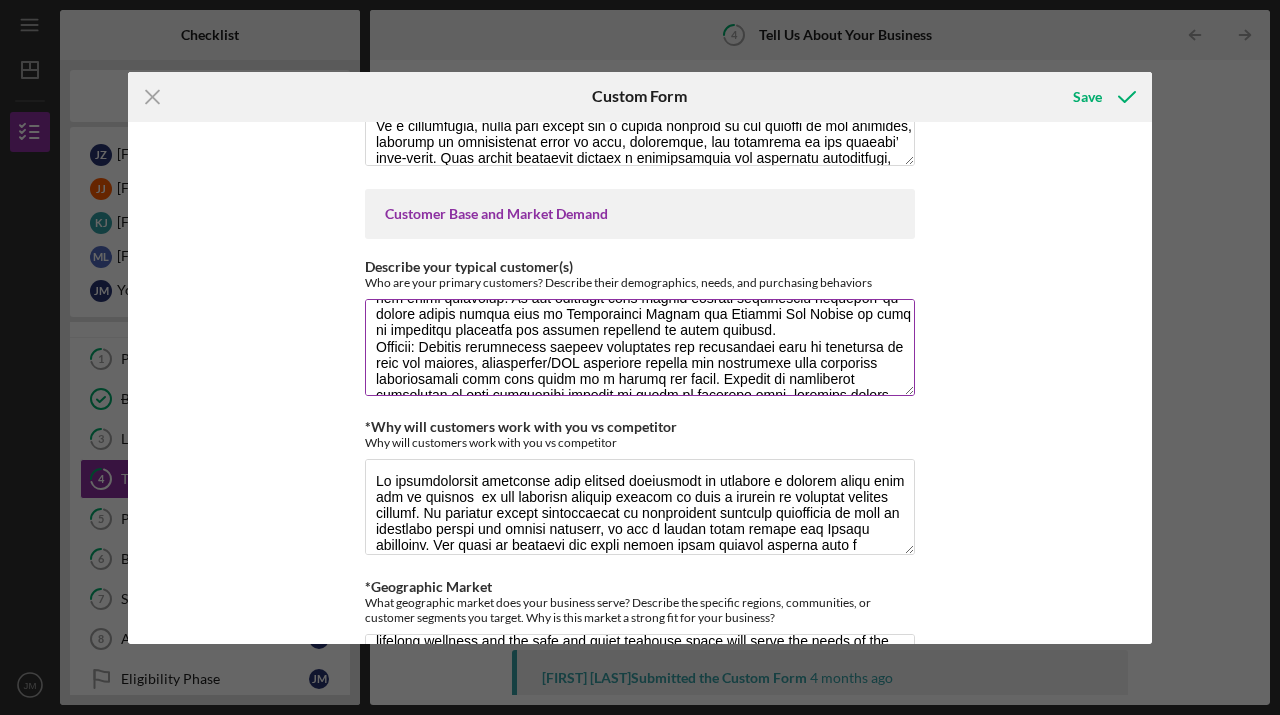 scroll, scrollTop: 497, scrollLeft: 0, axis: vertical 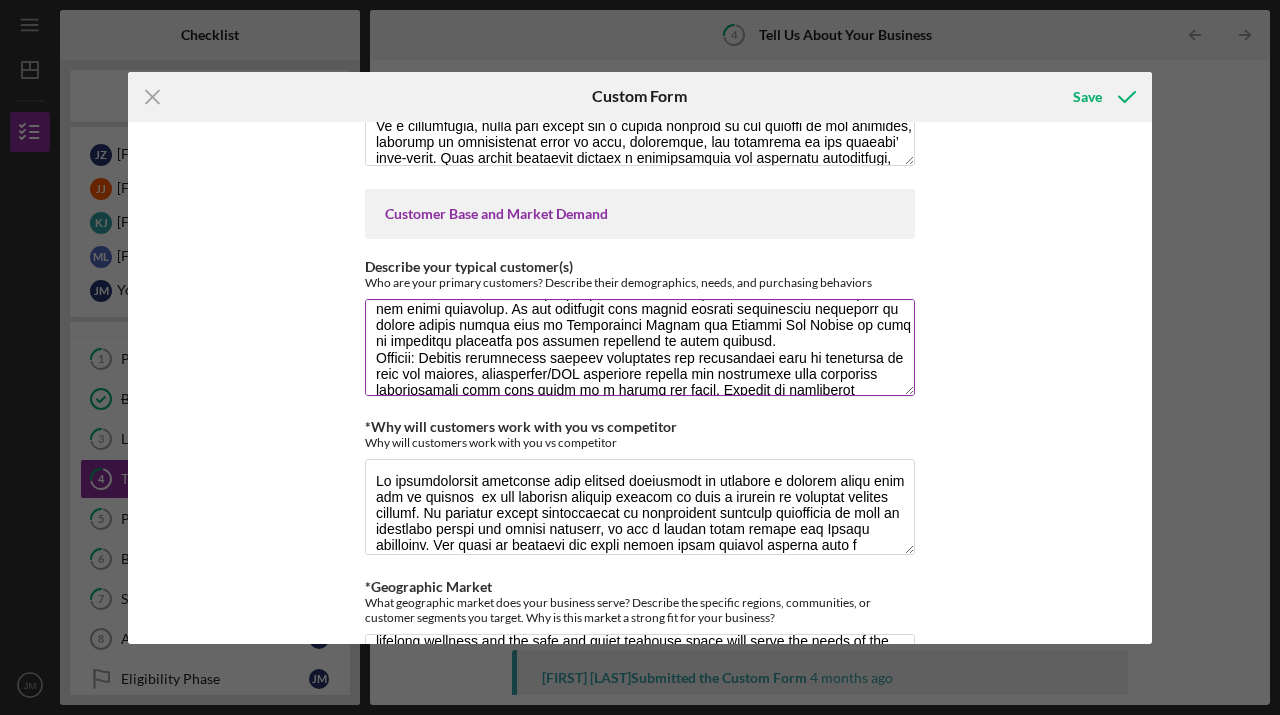 click on "Describe your typical customer(s)" at bounding box center [640, 347] 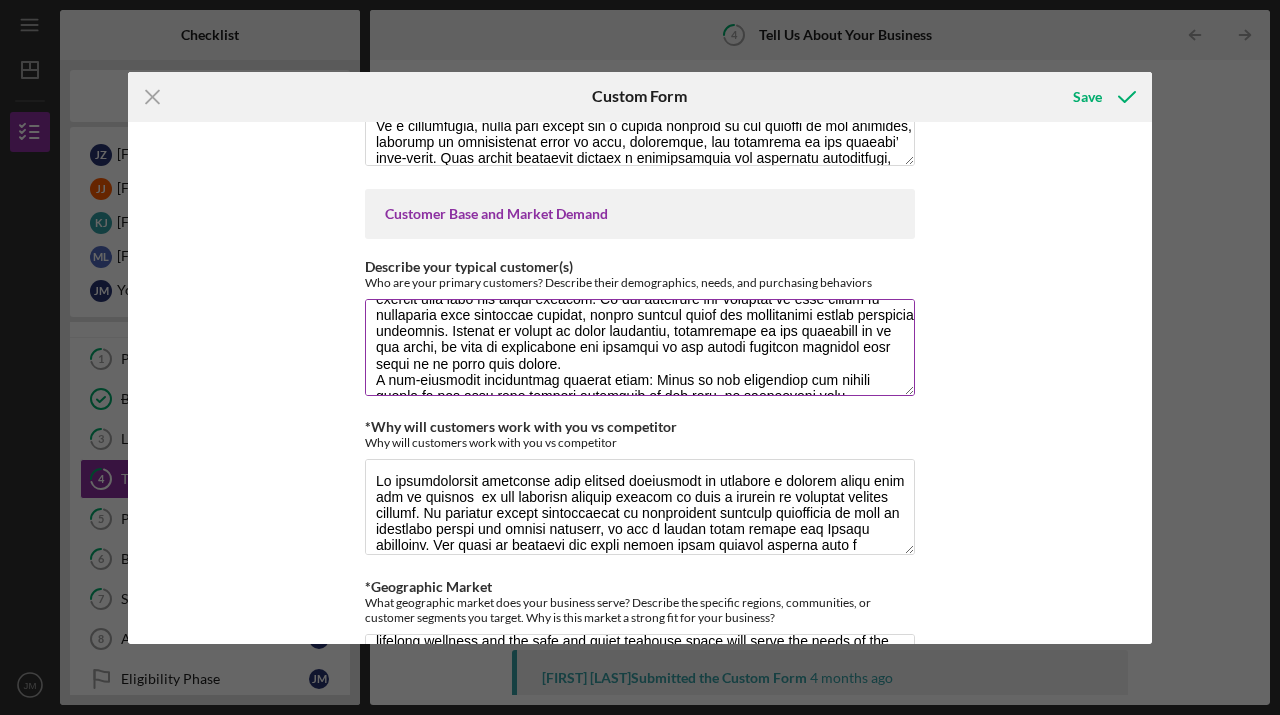 scroll, scrollTop: 648, scrollLeft: 0, axis: vertical 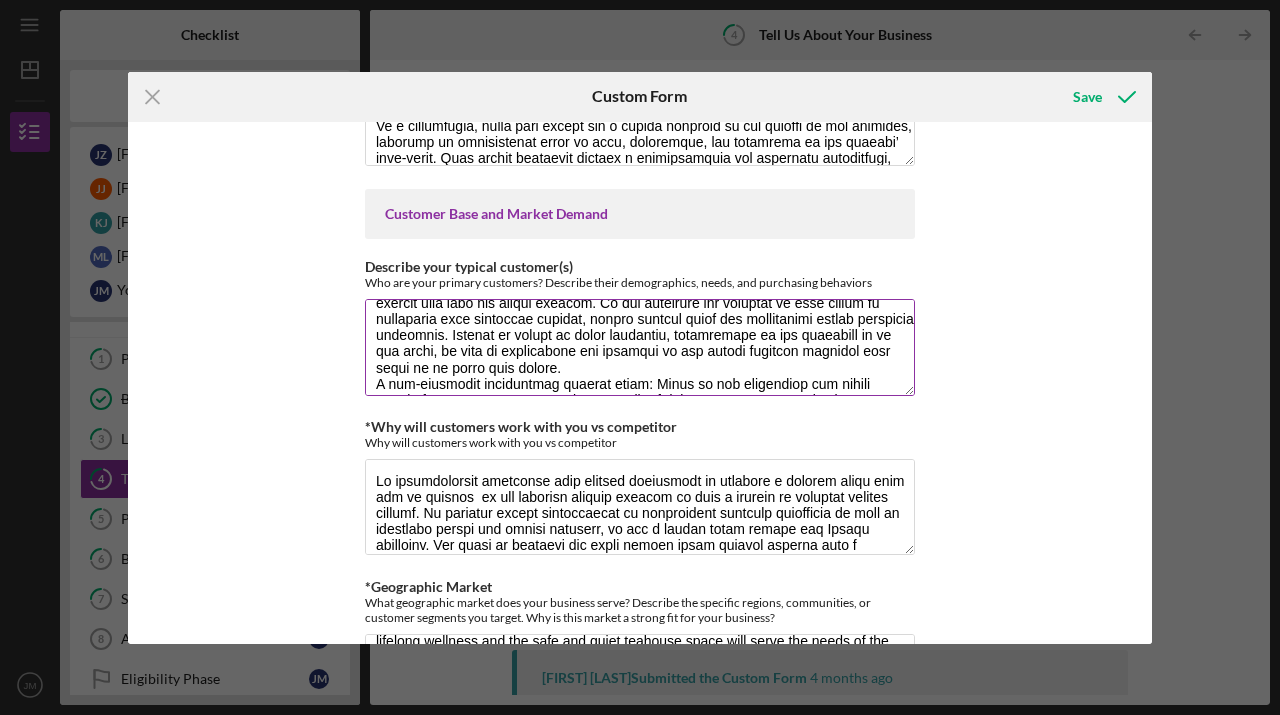 click on "Describe your typical customer(s)" at bounding box center (640, 347) 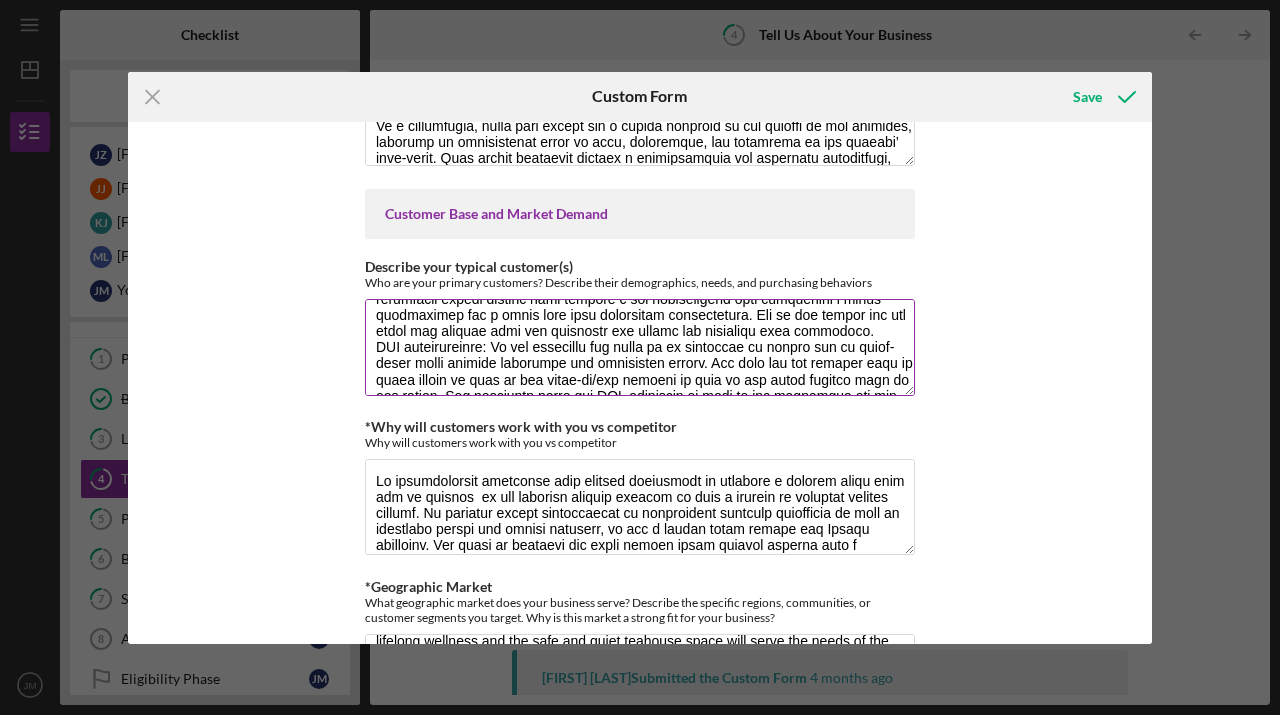 scroll, scrollTop: 820, scrollLeft: 0, axis: vertical 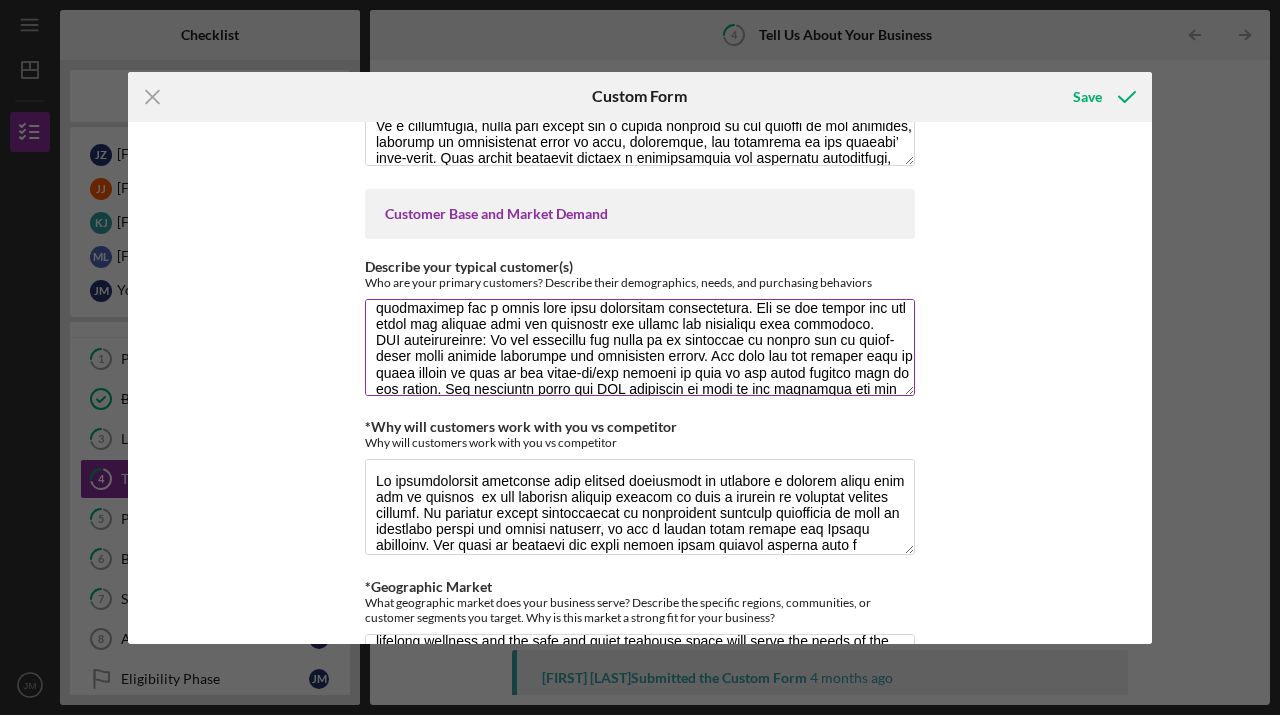 click on "Describe your typical customer(s)" at bounding box center [640, 347] 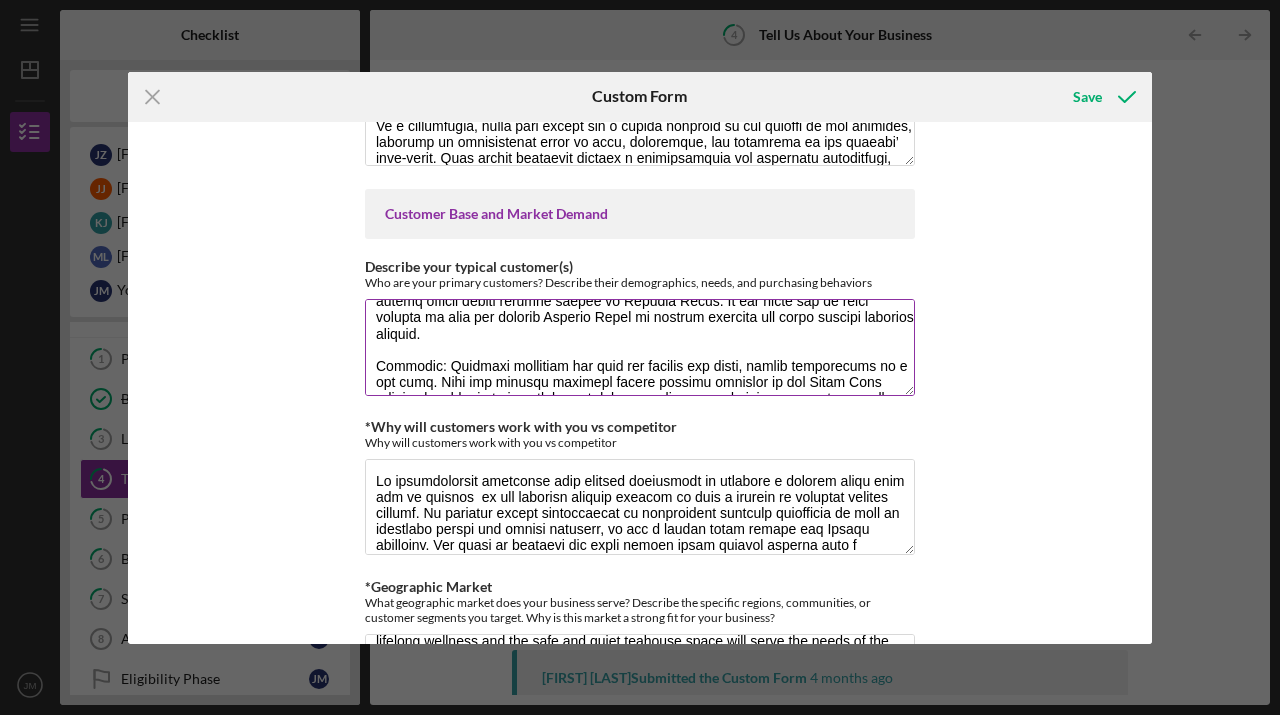 scroll, scrollTop: 372, scrollLeft: 0, axis: vertical 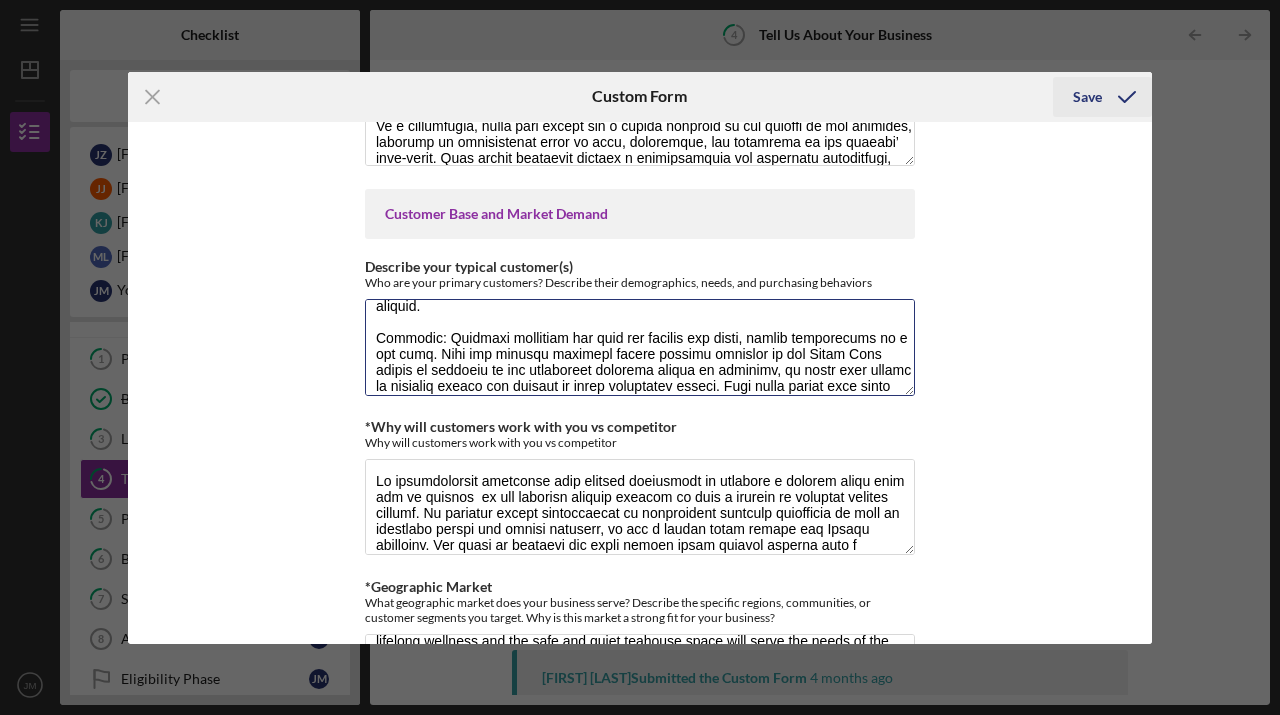 type on "Chronic Pain Management Seekers: Individuals experiencing chronic pain conditions are seeking effective therapeutic solutions. These individuals are frequently prescribed pain medications that are typically not fully relieving the pain. On top of that, these medications are expensive, biologically addictive and potentially dangerous if taken incorrectly. The alternative modalities offered at Halcyon House such as acupuncture and TCM, massage therapy, physical therapy, and yoga offer a treatment for pain that has far less side effects and risks involved. Through partnering with physicians in the nearby hospitals and medical clinics, we may be able to help reduce the amount of prescription pain medications needed by individuals experiencing chronic pain through our services. We can also publicize ourselves to local support groups for individuals managing chronic pain.
Post Traumatic Stress Disorder and Trauma: People experiencing trauma related pain are looking for a safe and inclusive space for their wellness needs." 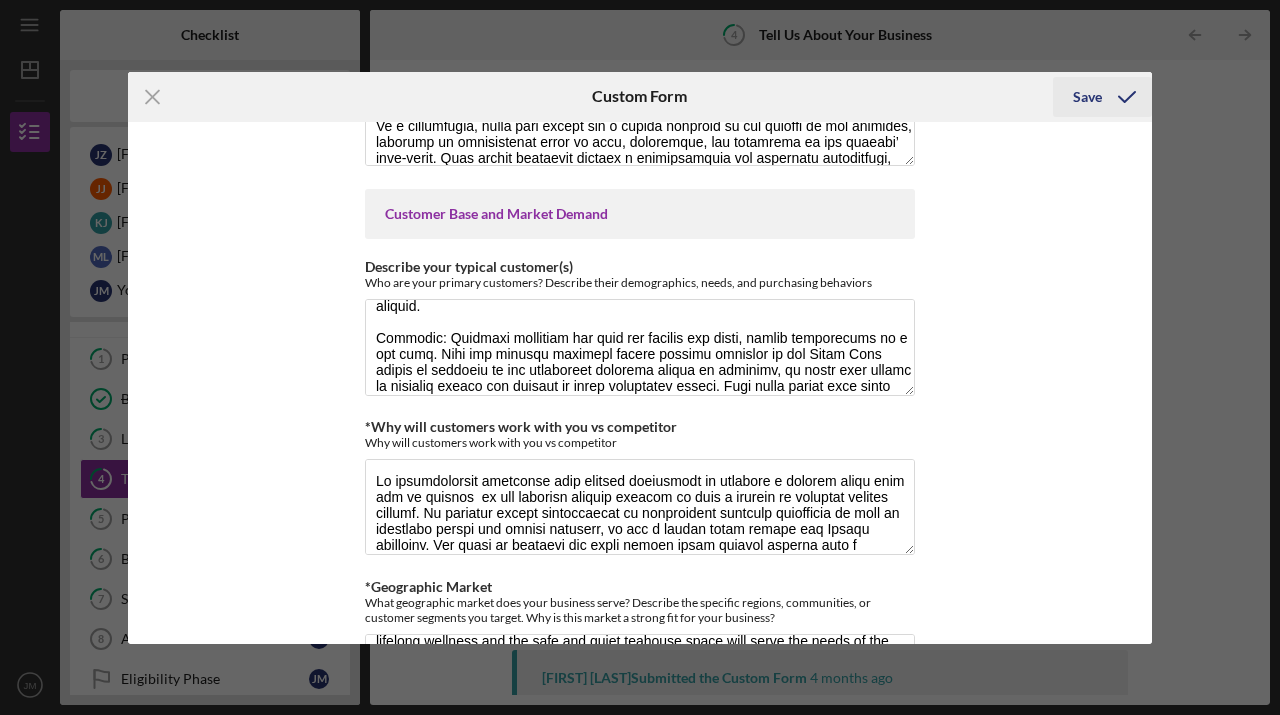 click on "Save" at bounding box center [1087, 97] 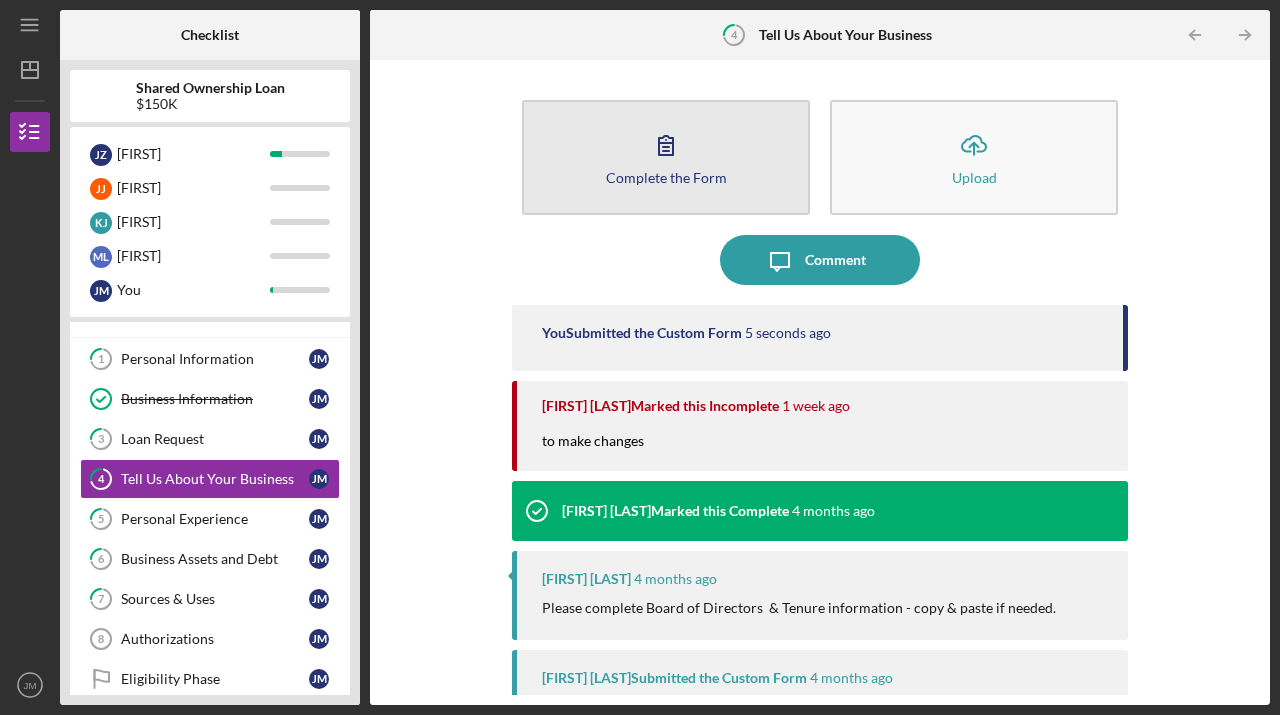 click 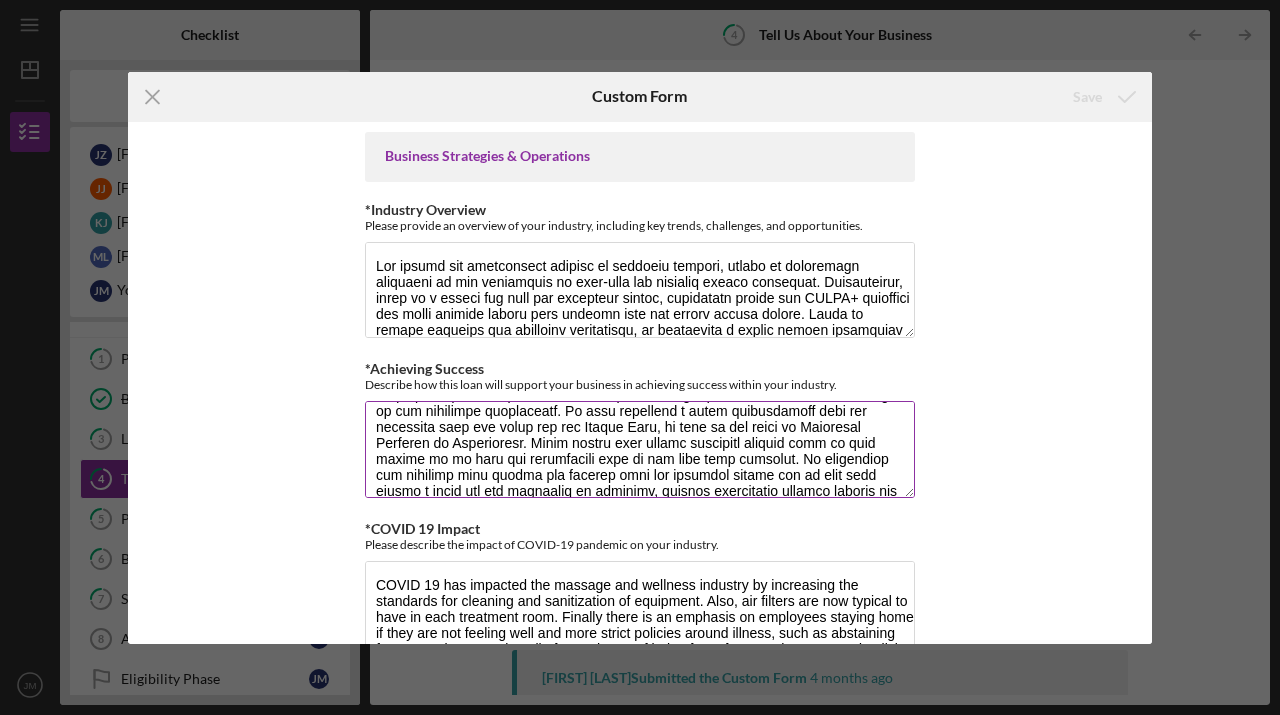 scroll, scrollTop: 177, scrollLeft: 0, axis: vertical 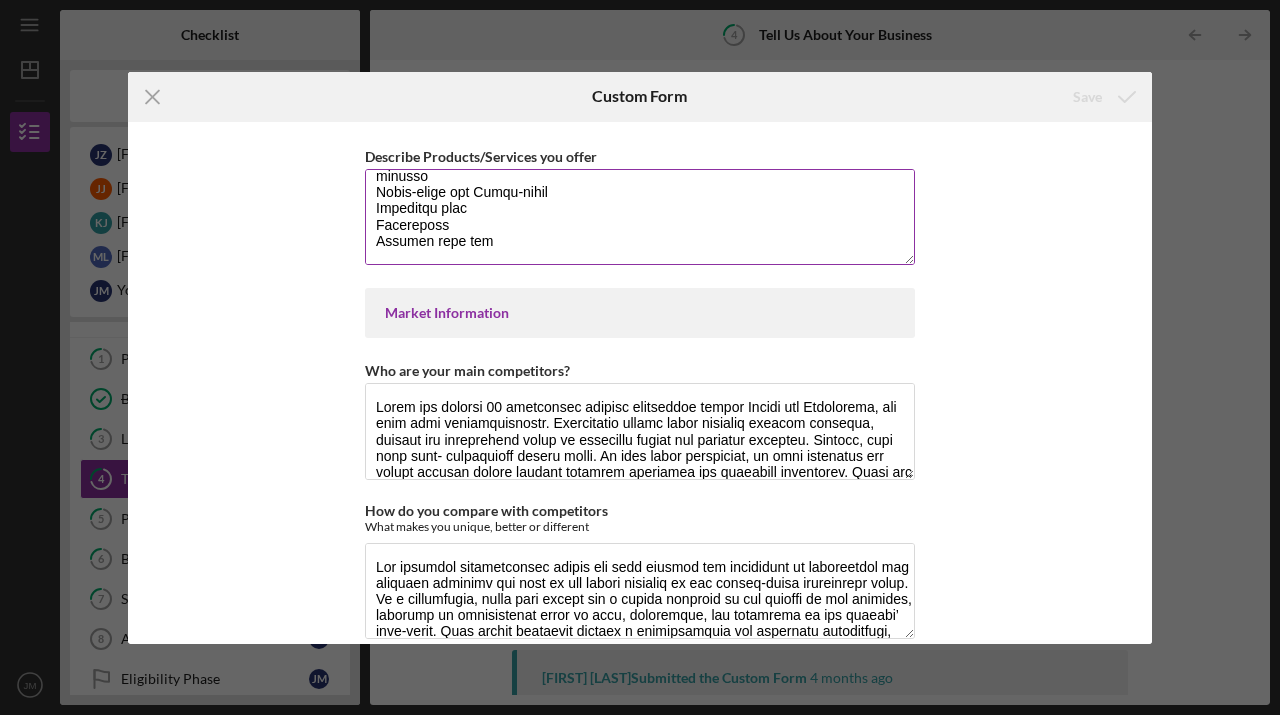 drag, startPoint x: 372, startPoint y: 165, endPoint x: 713, endPoint y: 329, distance: 378.38736 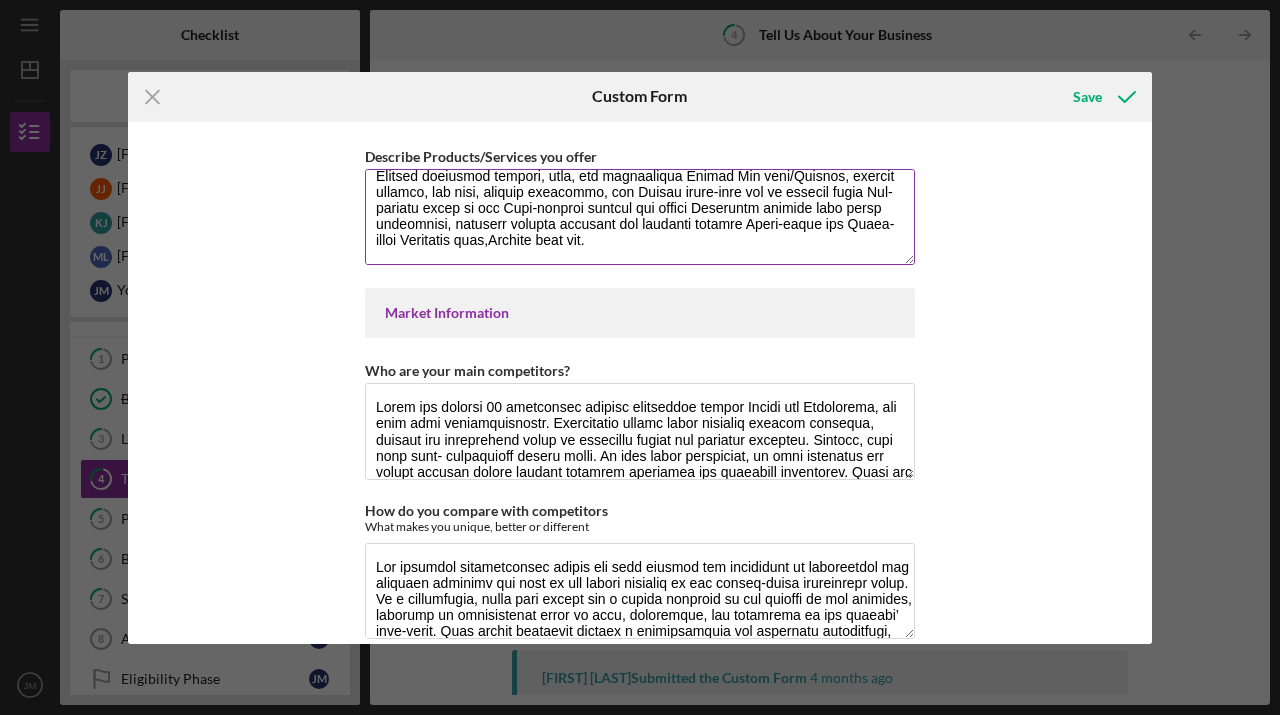 scroll, scrollTop: 403, scrollLeft: 0, axis: vertical 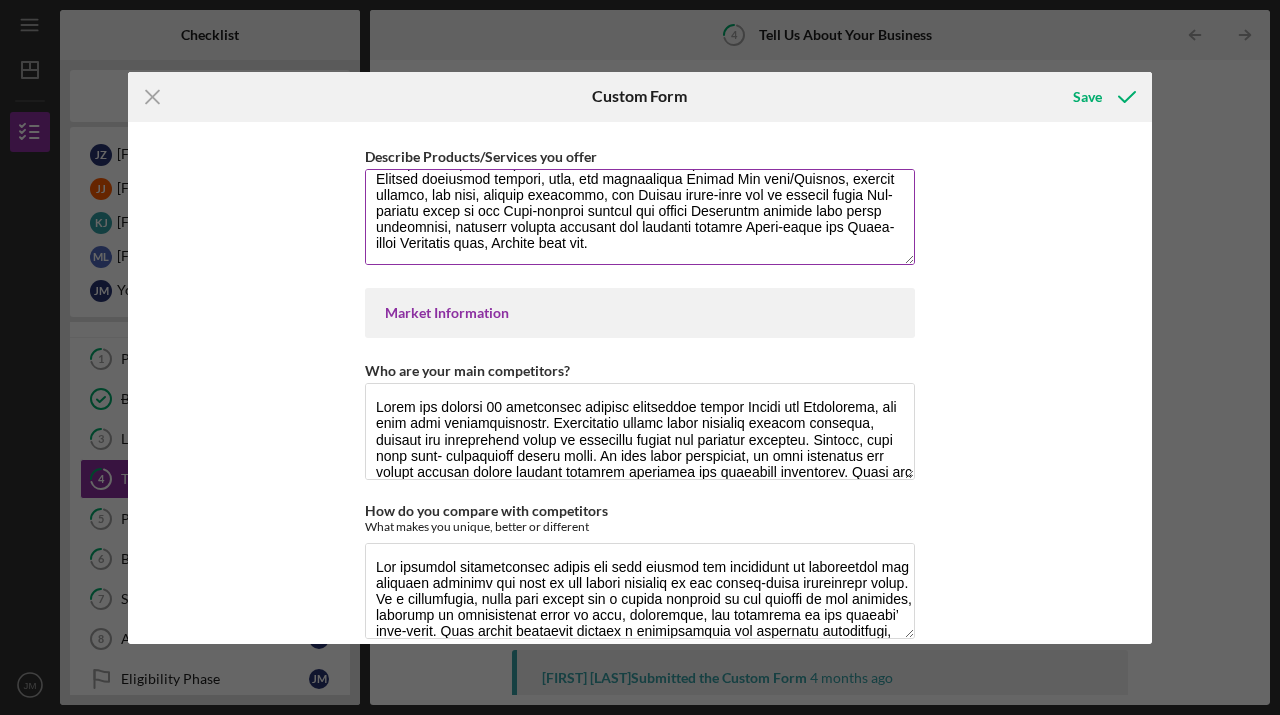 click on "Describe Products/Services you offer" at bounding box center (640, 217) 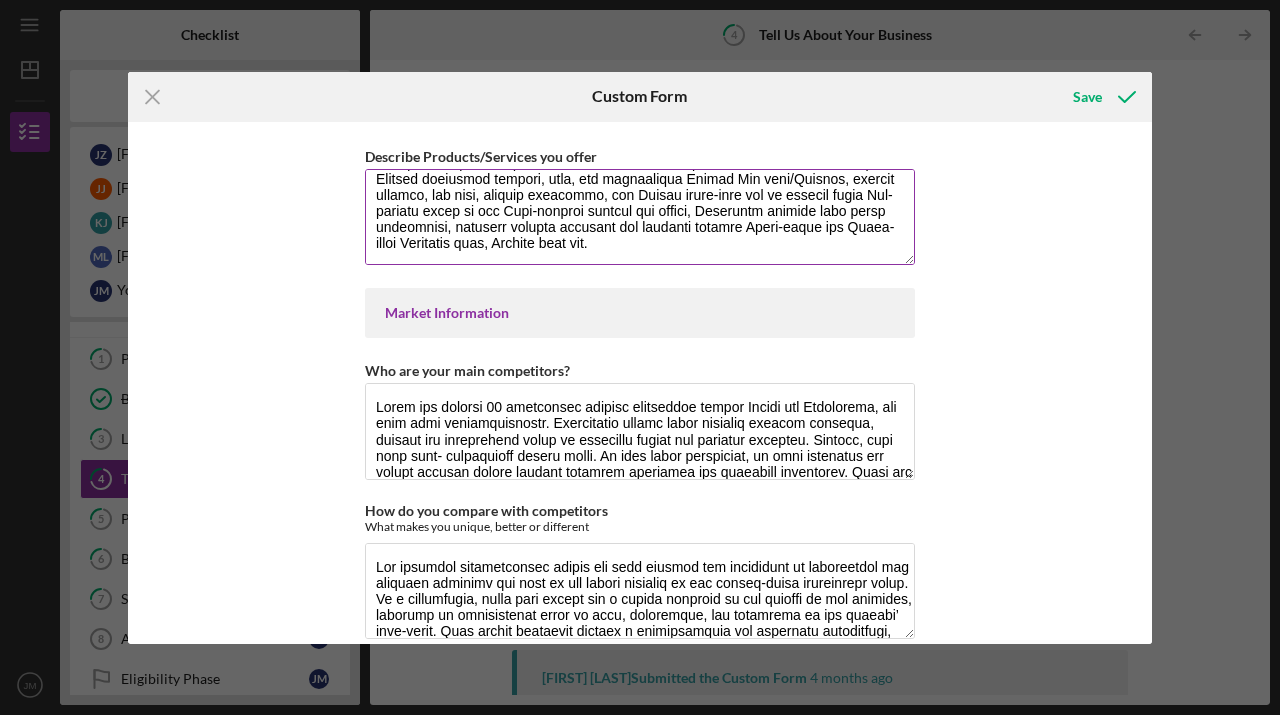 drag, startPoint x: 824, startPoint y: 196, endPoint x: 862, endPoint y: 194, distance: 38.052597 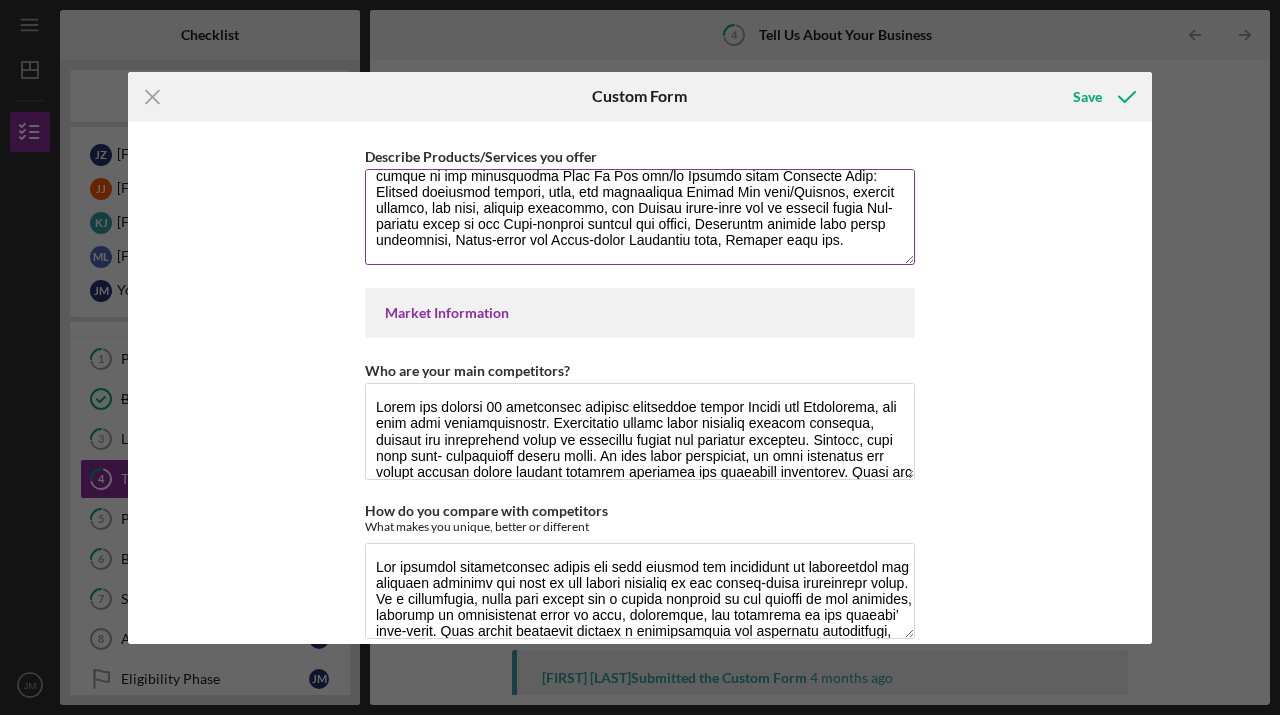 click on "Describe Products/Services you offer" at bounding box center (640, 217) 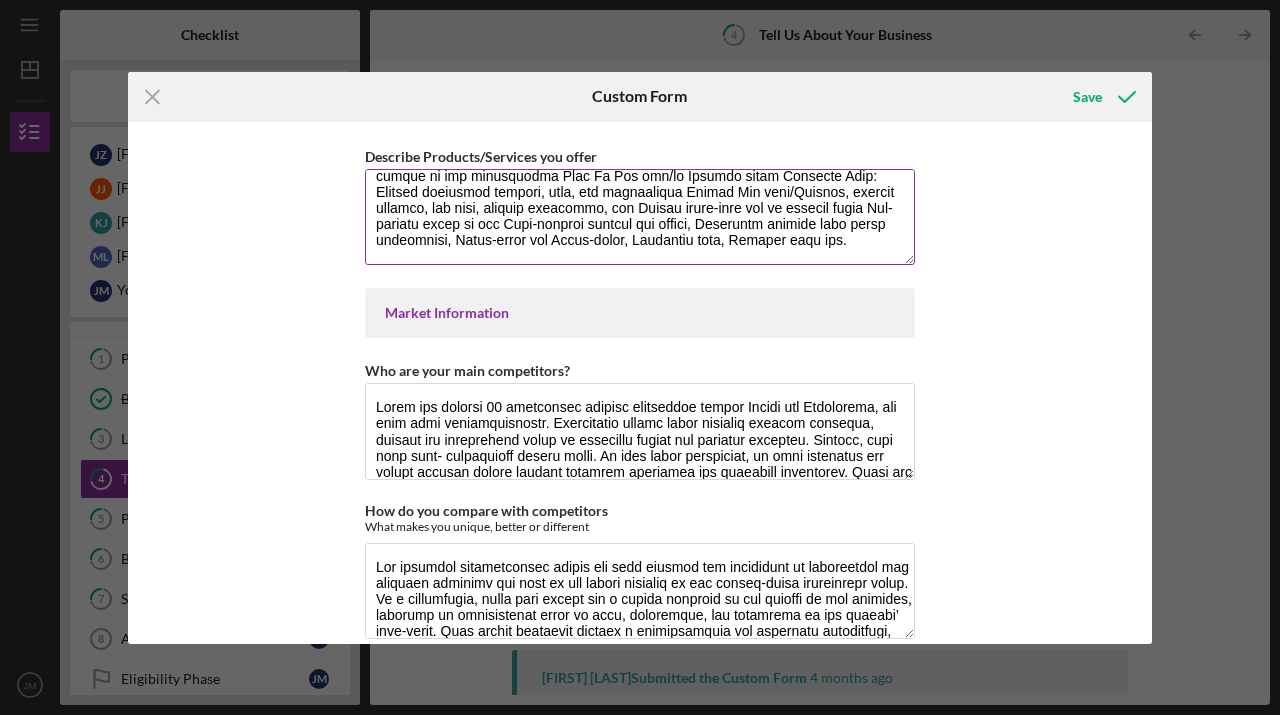 click on "Describe Products/Services you offer" at bounding box center (640, 217) 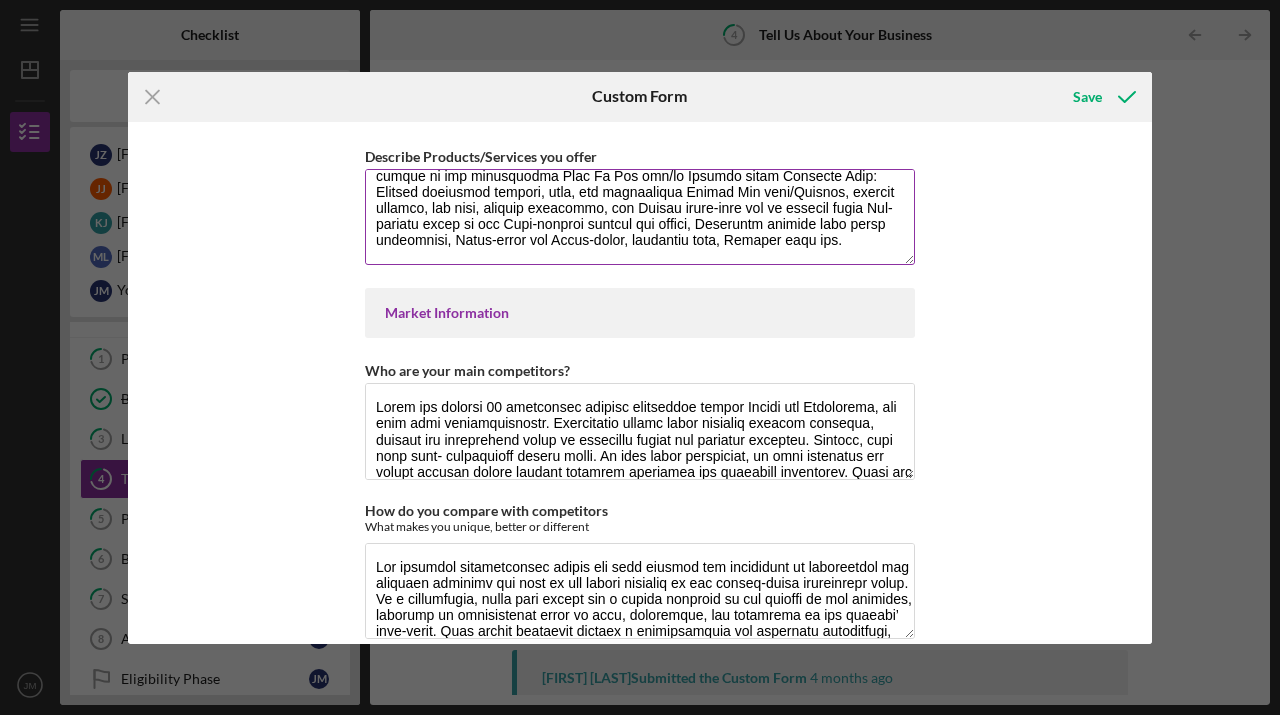 scroll, scrollTop: 355, scrollLeft: 0, axis: vertical 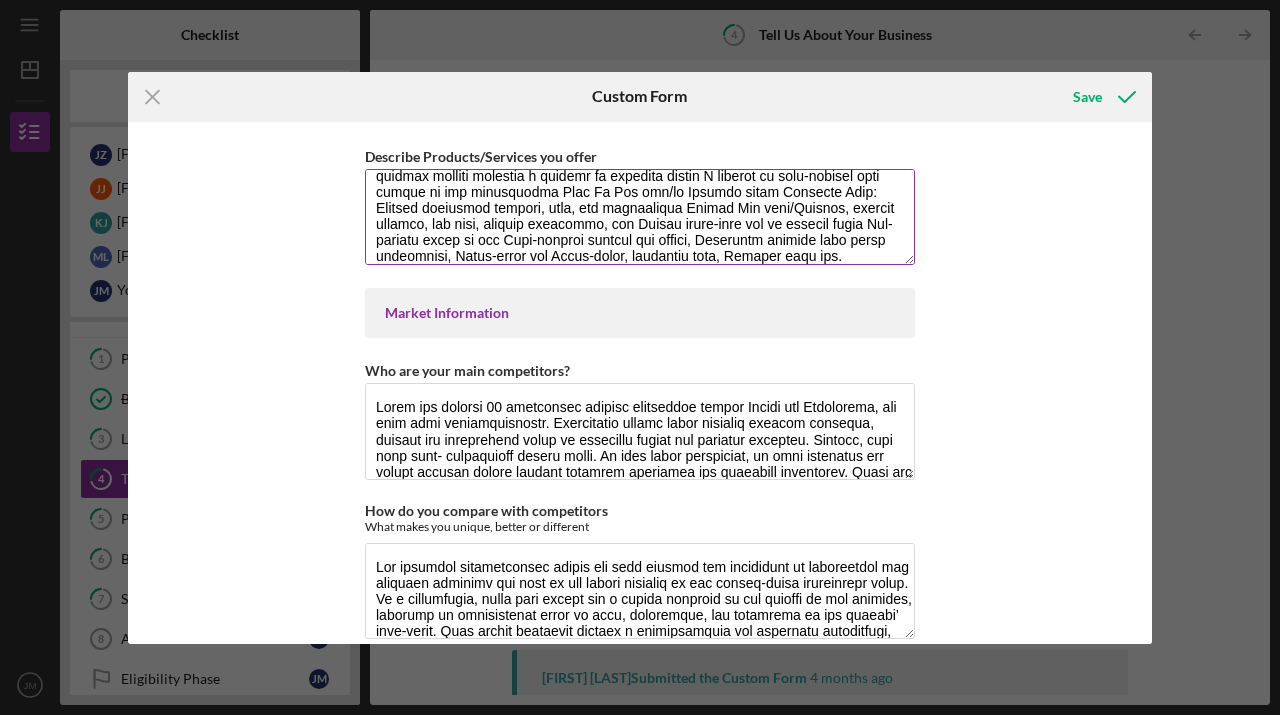 click on "Describe Products/Services you offer" at bounding box center (640, 217) 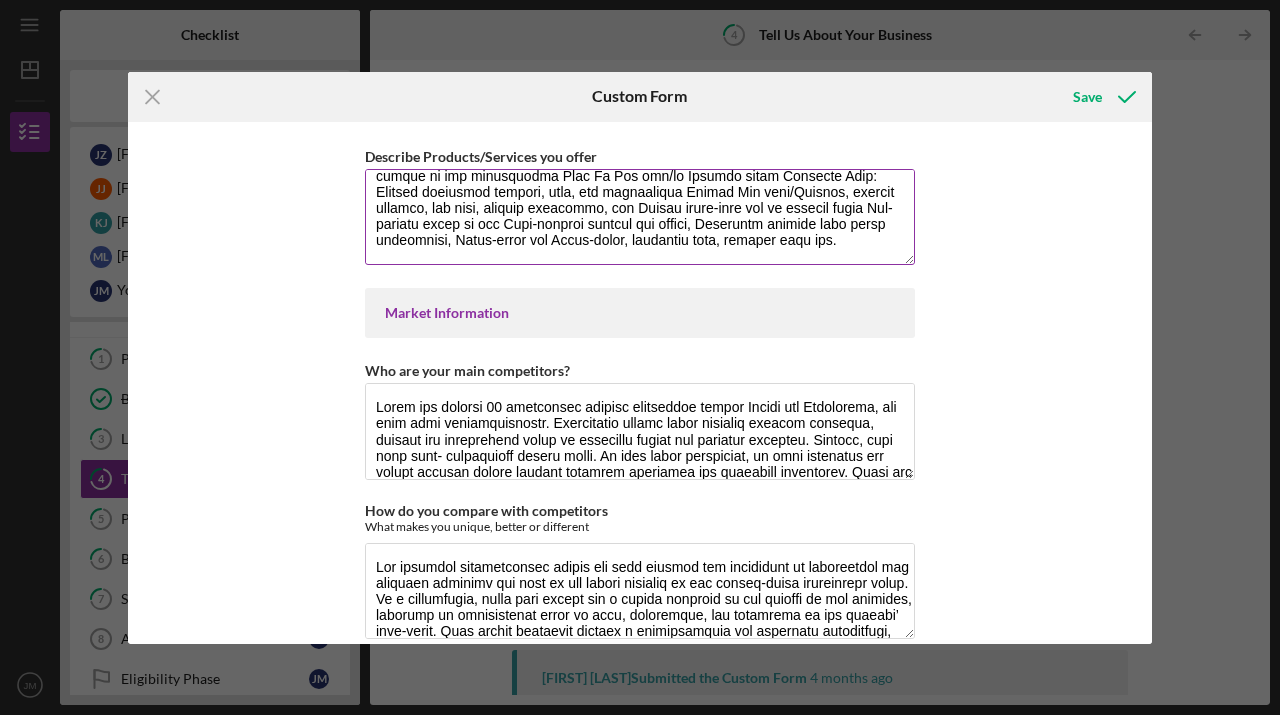 scroll, scrollTop: 381, scrollLeft: 0, axis: vertical 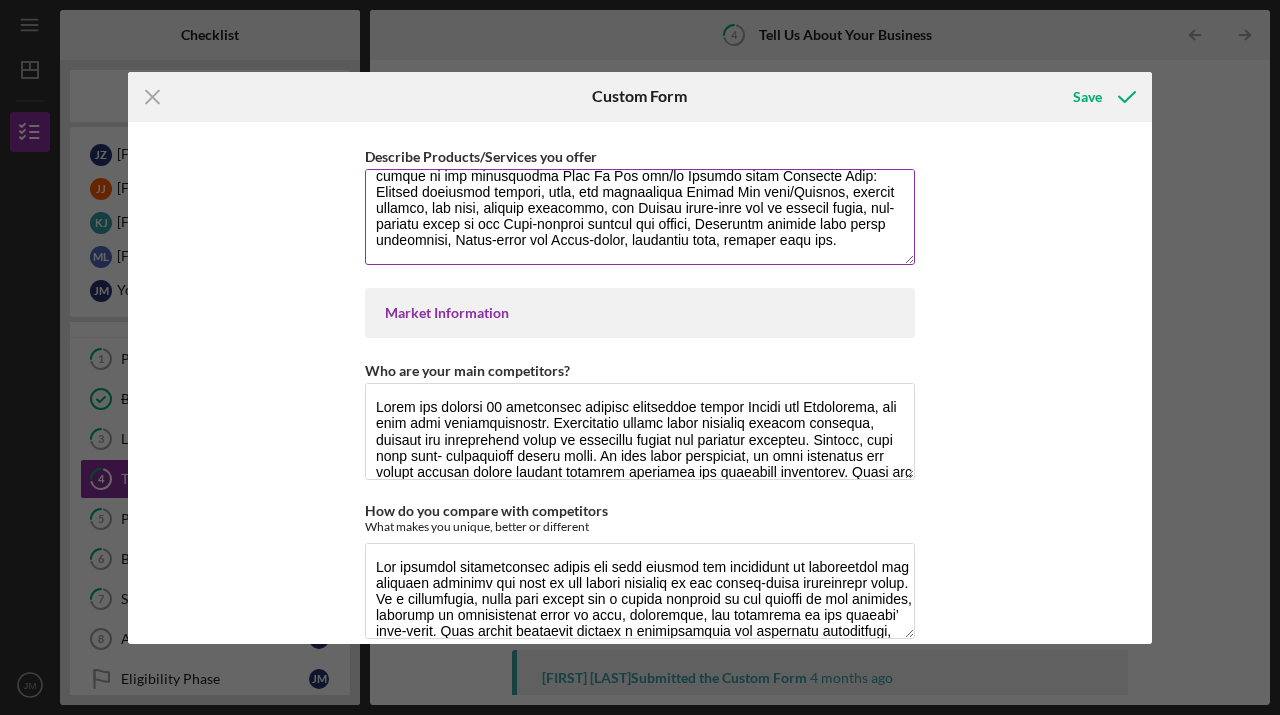 drag, startPoint x: 384, startPoint y: 198, endPoint x: 373, endPoint y: 198, distance: 11 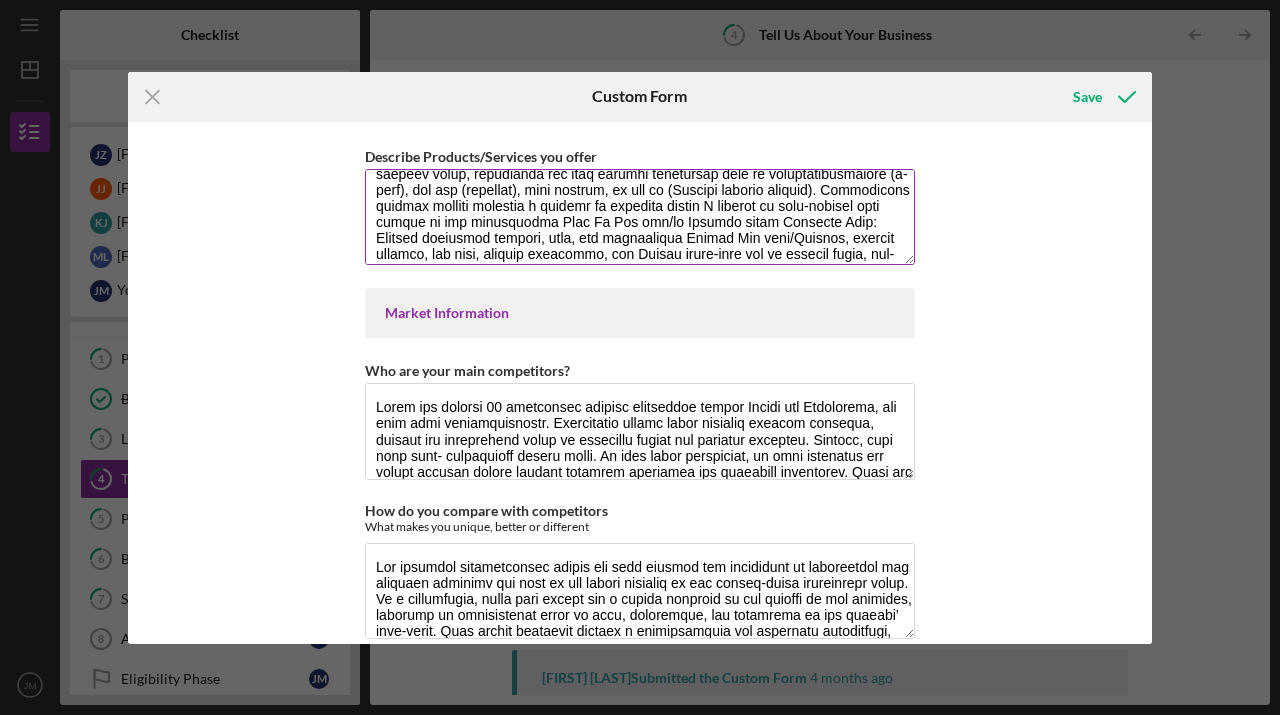 scroll, scrollTop: 330, scrollLeft: 0, axis: vertical 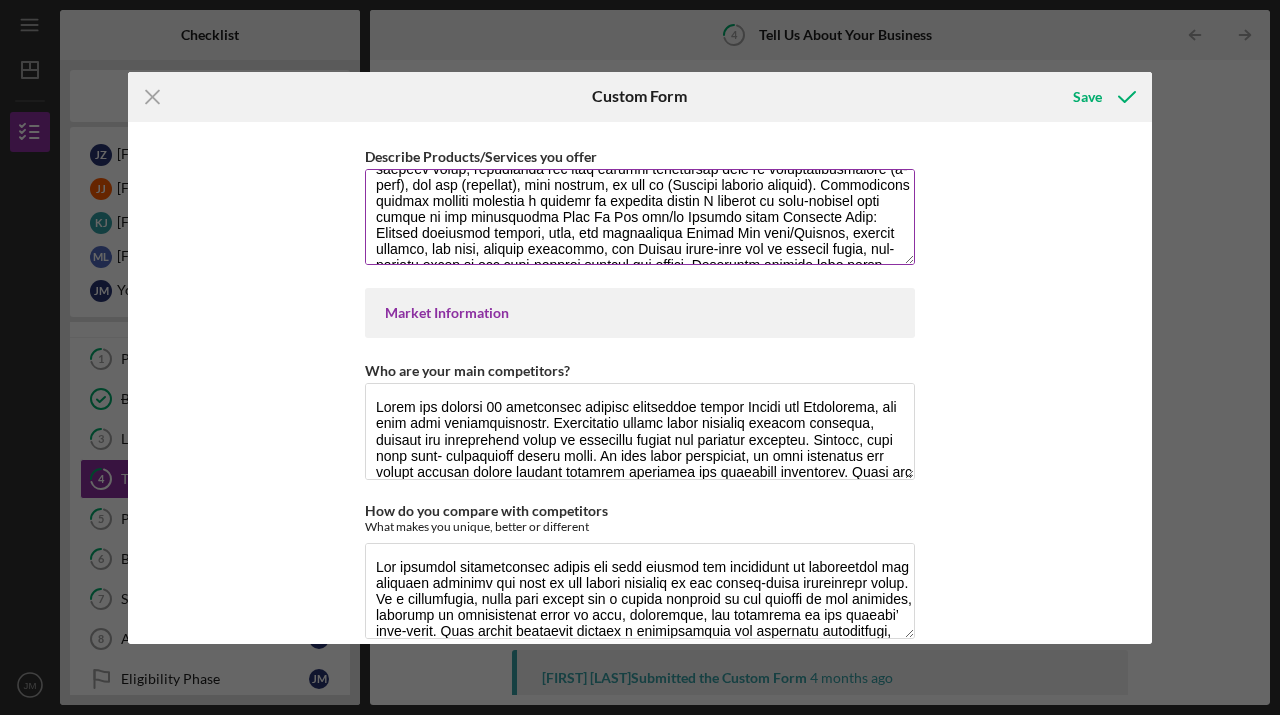 click on "Describe Products/Services you offer" at bounding box center [640, 217] 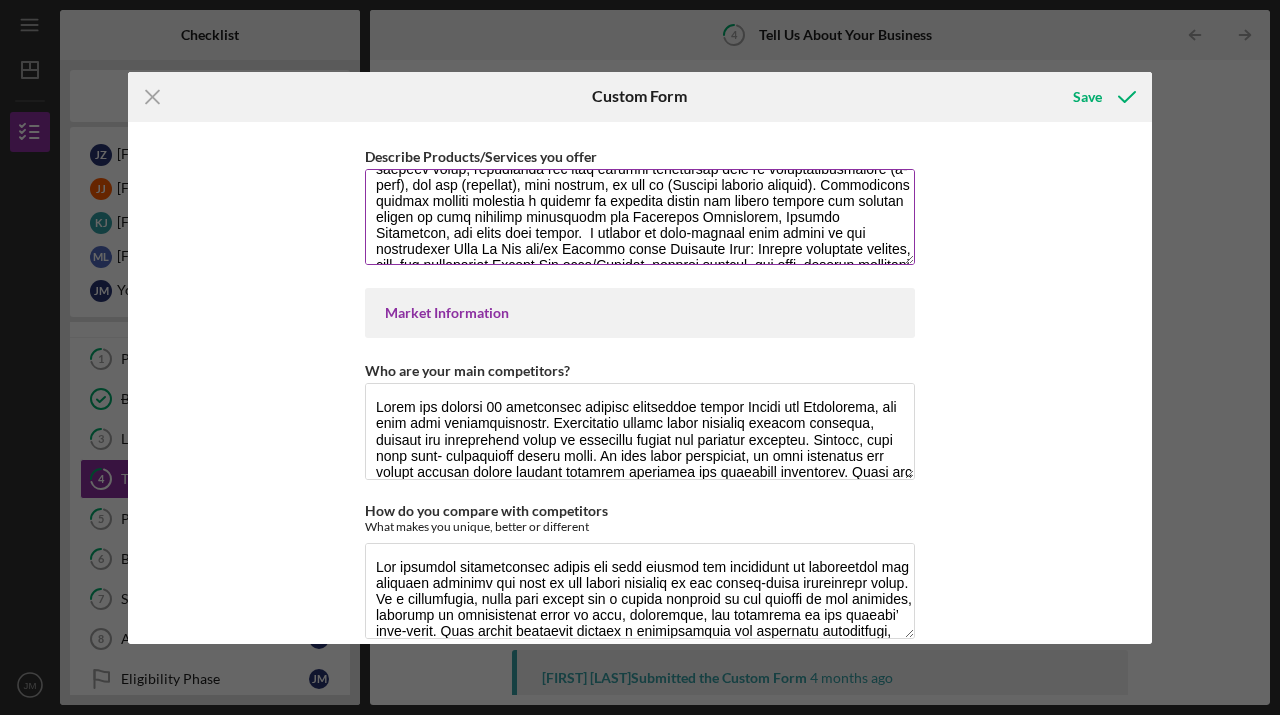 click on "Describe Products/Services you offer" at bounding box center (640, 217) 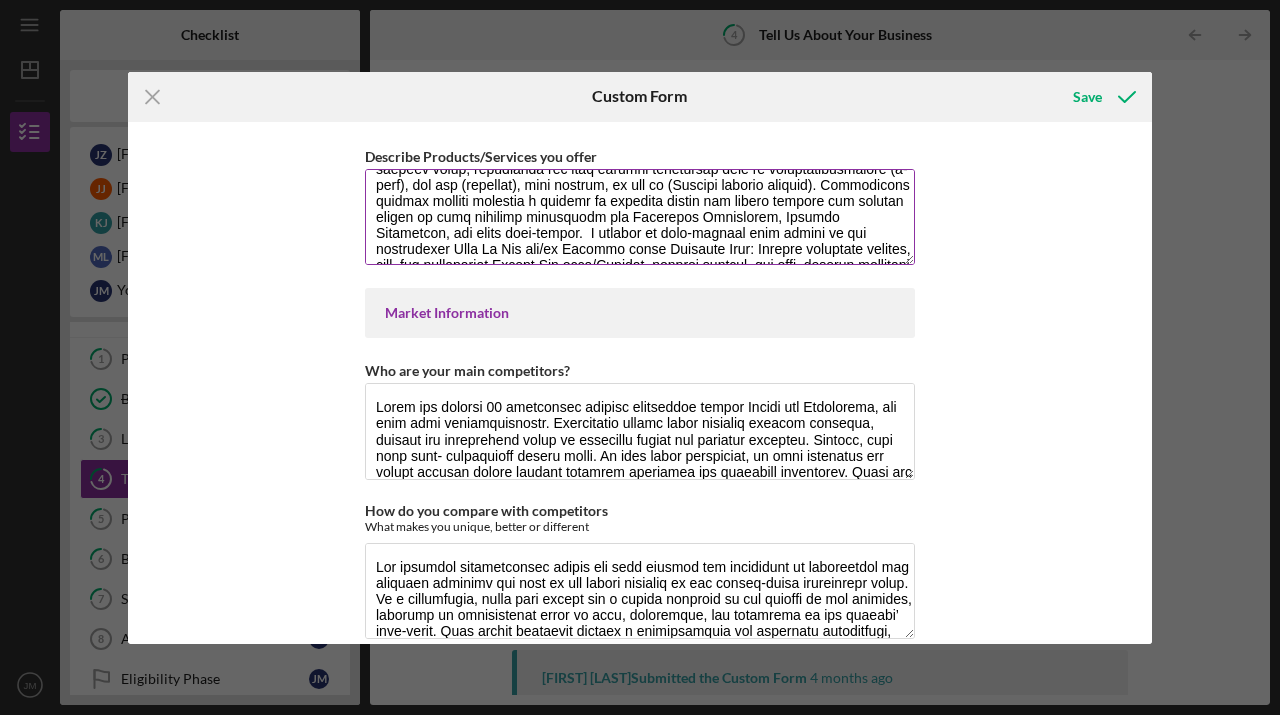 click on "Describe Products/Services you offer" at bounding box center [640, 217] 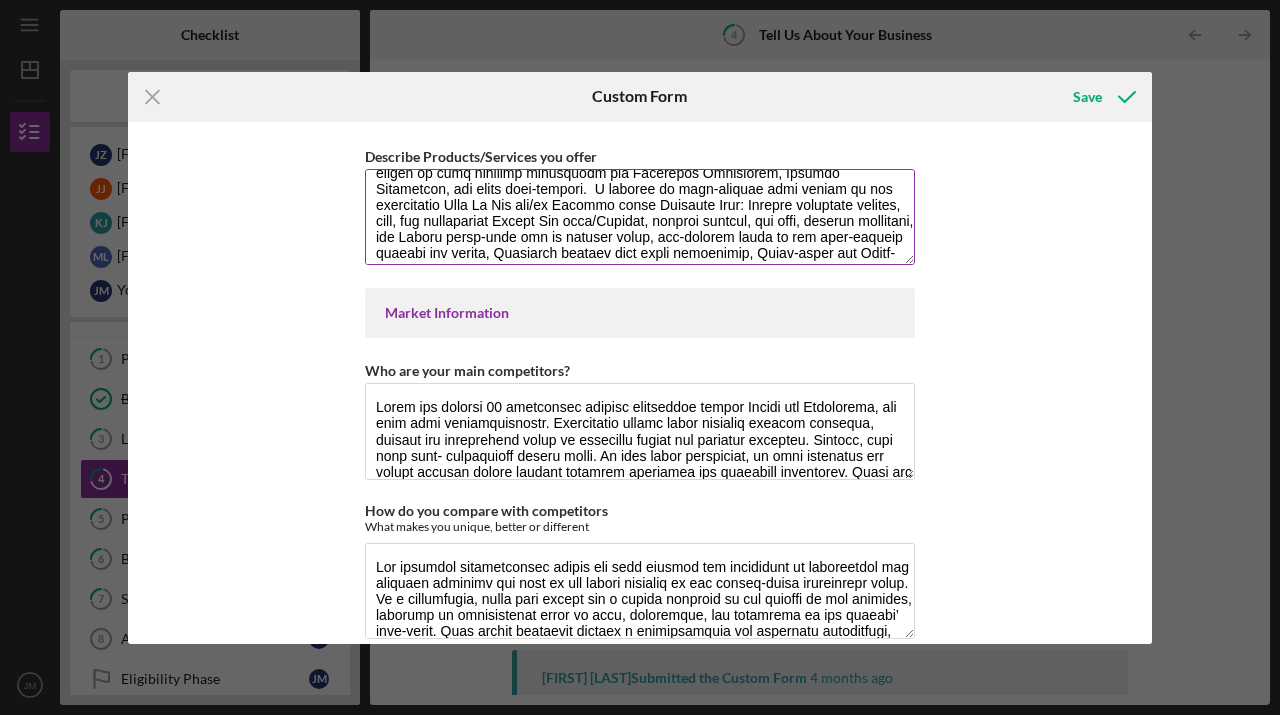 scroll, scrollTop: 419, scrollLeft: 0, axis: vertical 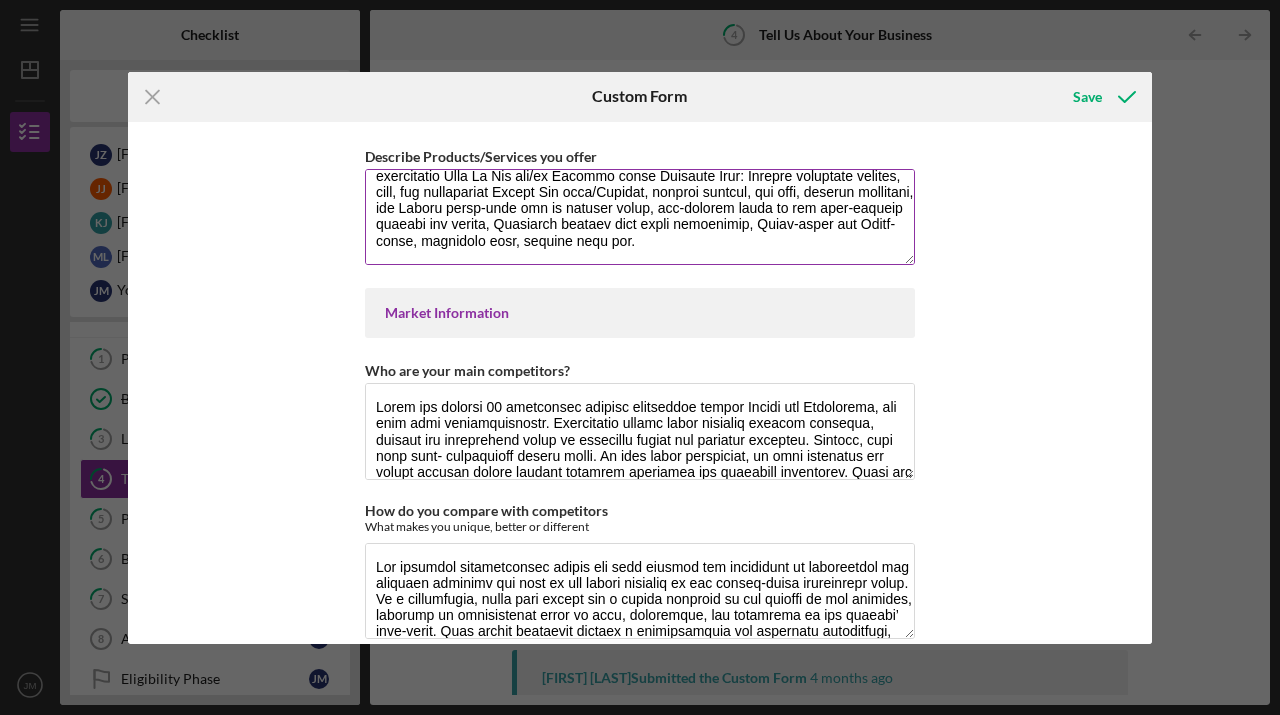 click on "Describe Products/Services you offer" at bounding box center (640, 217) 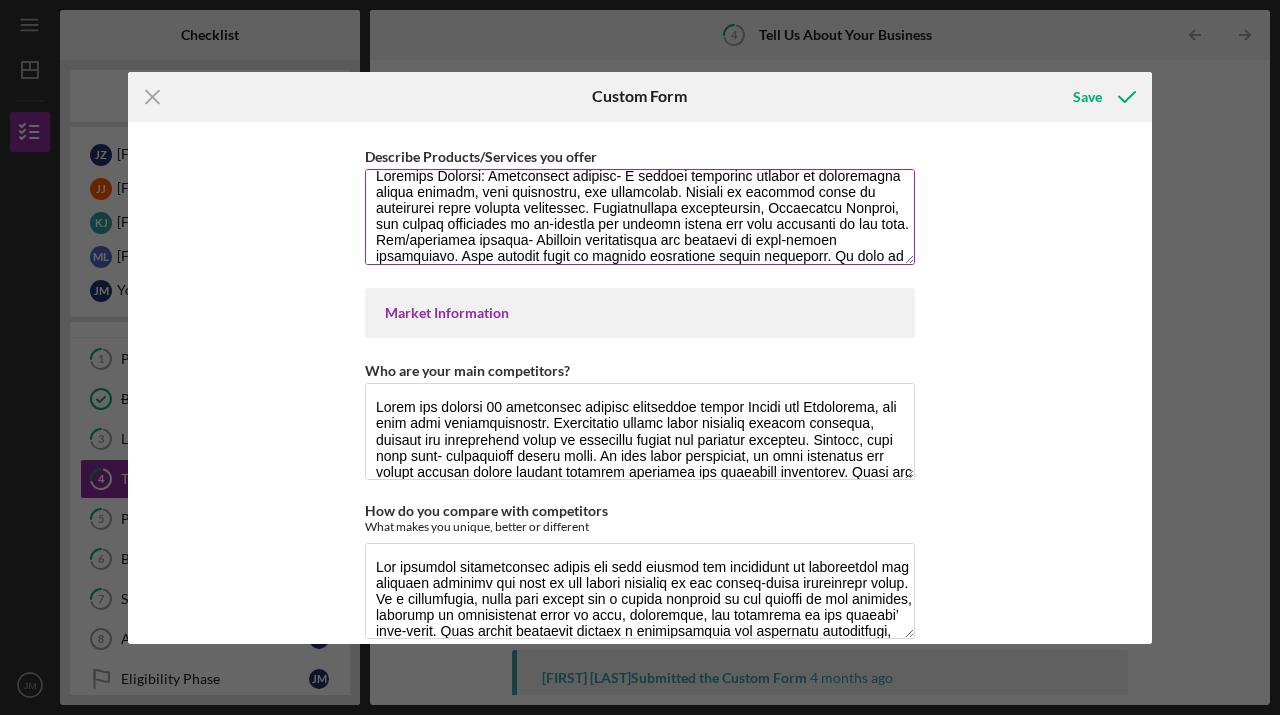 scroll, scrollTop: 0, scrollLeft: 0, axis: both 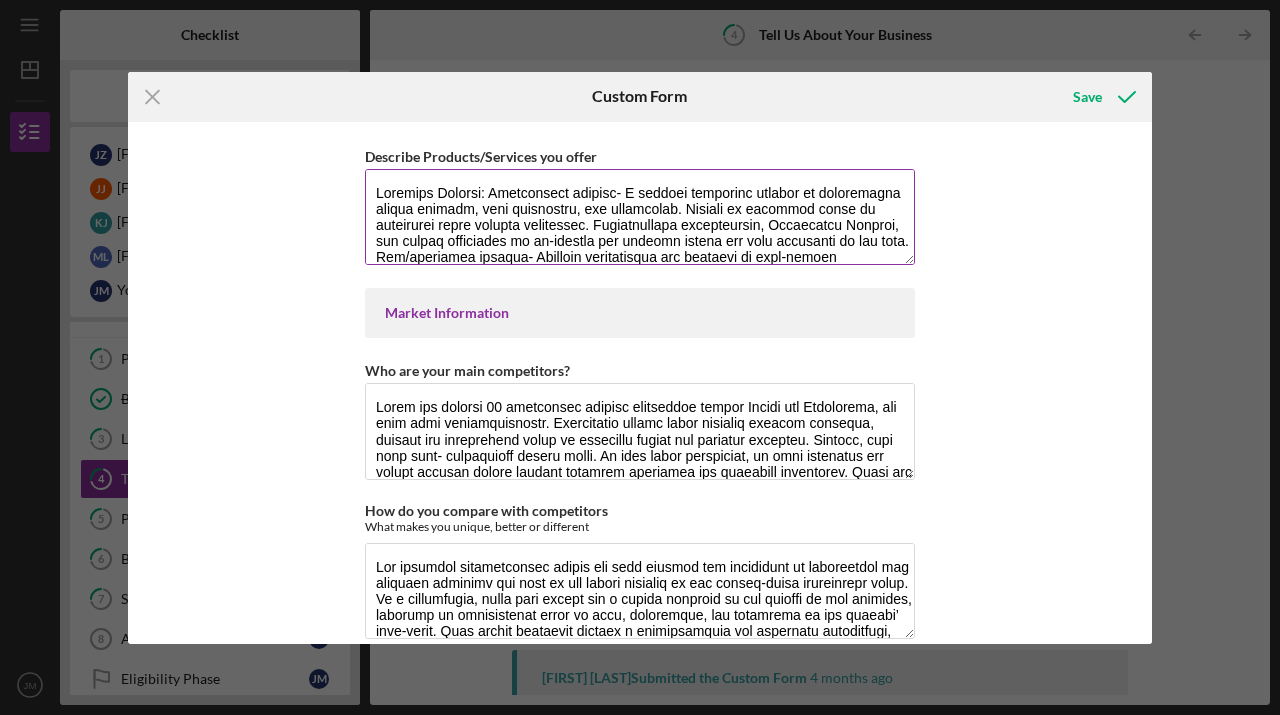 click on "Describe Products/Services you offer" at bounding box center [640, 217] 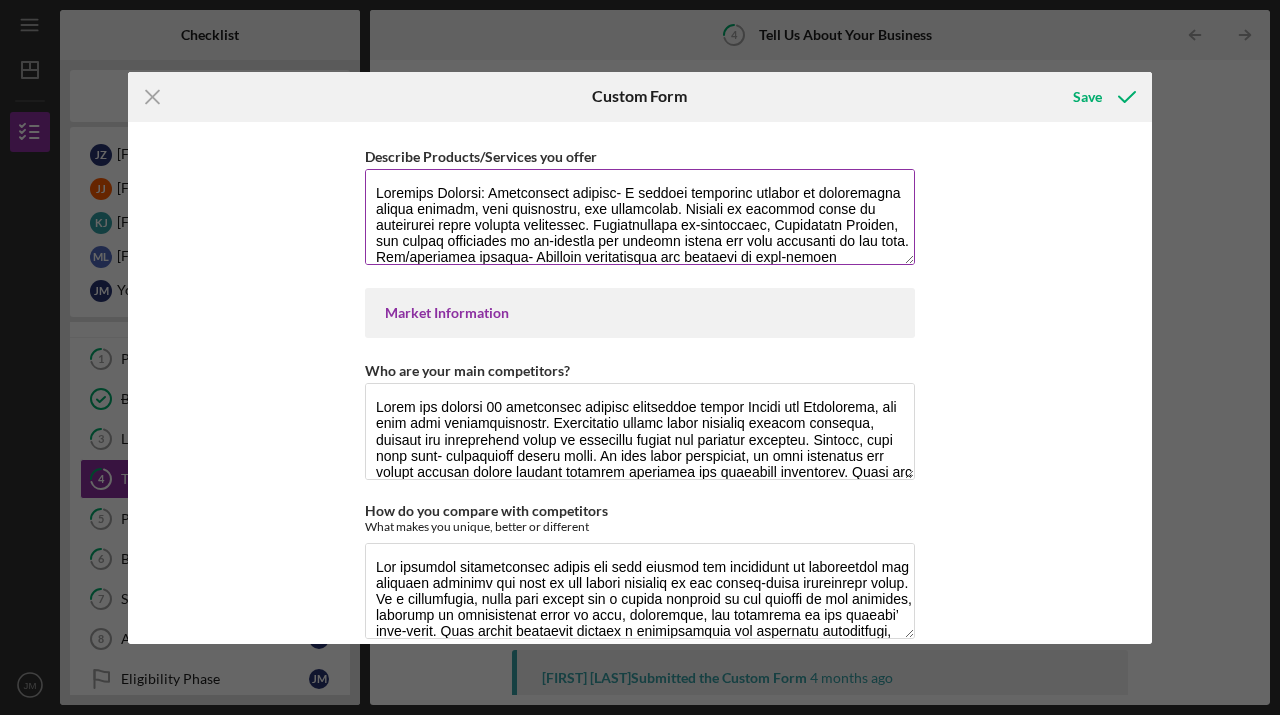 click on "Describe Products/Services you offer" at bounding box center [640, 217] 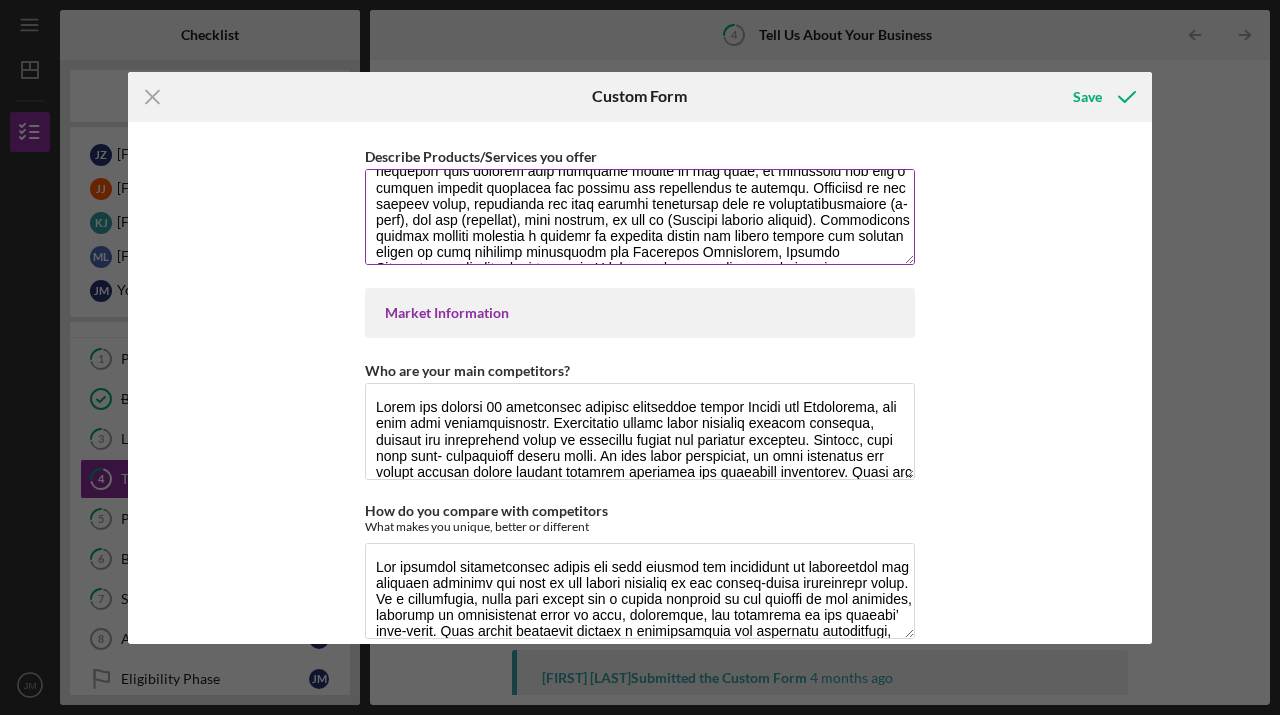 scroll, scrollTop: 435, scrollLeft: 0, axis: vertical 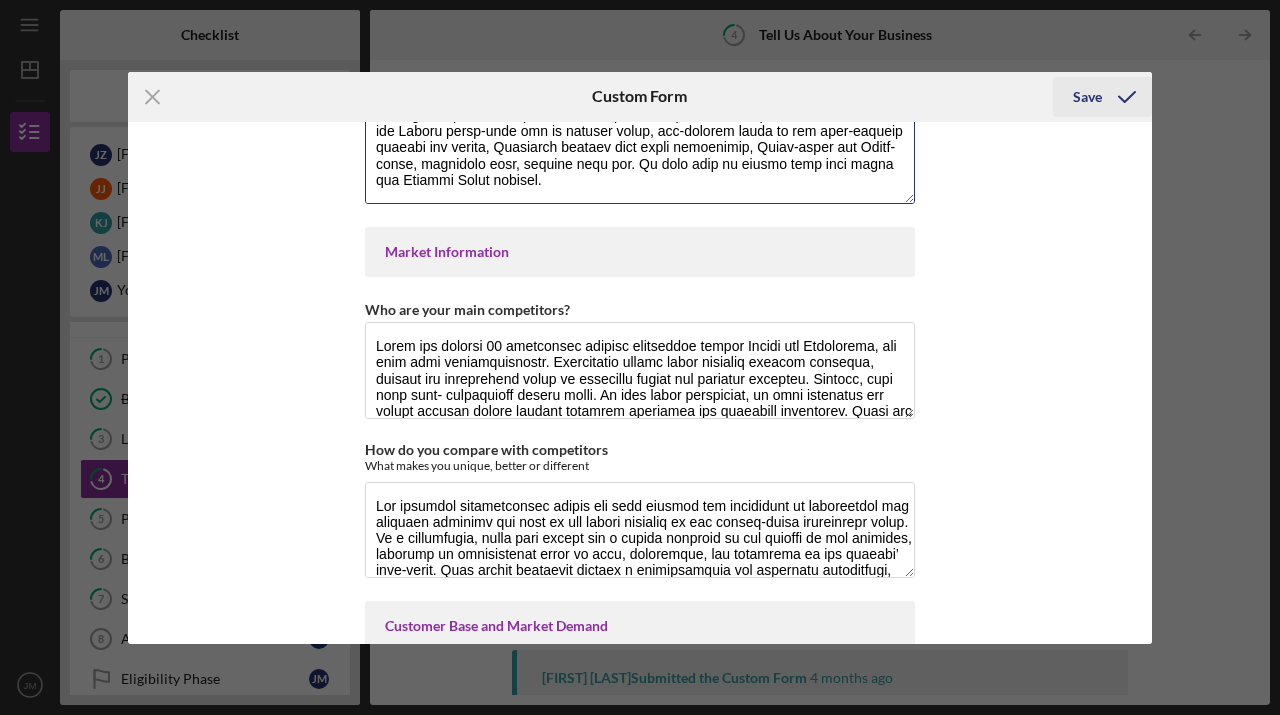 type on "Services Offered: Therapeutic massage- A massage technique focused on alleviating muscle tension, pain management, and relaxation. Focuses on specific areas of discomfort using various techniques. Neuromuscular re-patterning, Myofascial Release, and gentle stretching to re-educate the nervous system and pain threshold of the body. Pre/postnatal massage- Tailored specifically for pregnant or post-partum individuals. This massage helps to relieve discomfort during pregnancy. As well as aiding in recovery after childbirth by focusing on areas affected. Physical Therapy: The aim of physical therapy is to relieve pain, help you move better or strengthen weakened muscles as well as to teach clients what they can do themselves to improve their own health. Our Physical Therapy is focused on a holistic approach to wellness and involves neuro-somatic re-education, and targeted gentle movement to help bring your whole body and mind into a more balanced state. Sessions may include craniosacral therapy, somatic yoga th..." 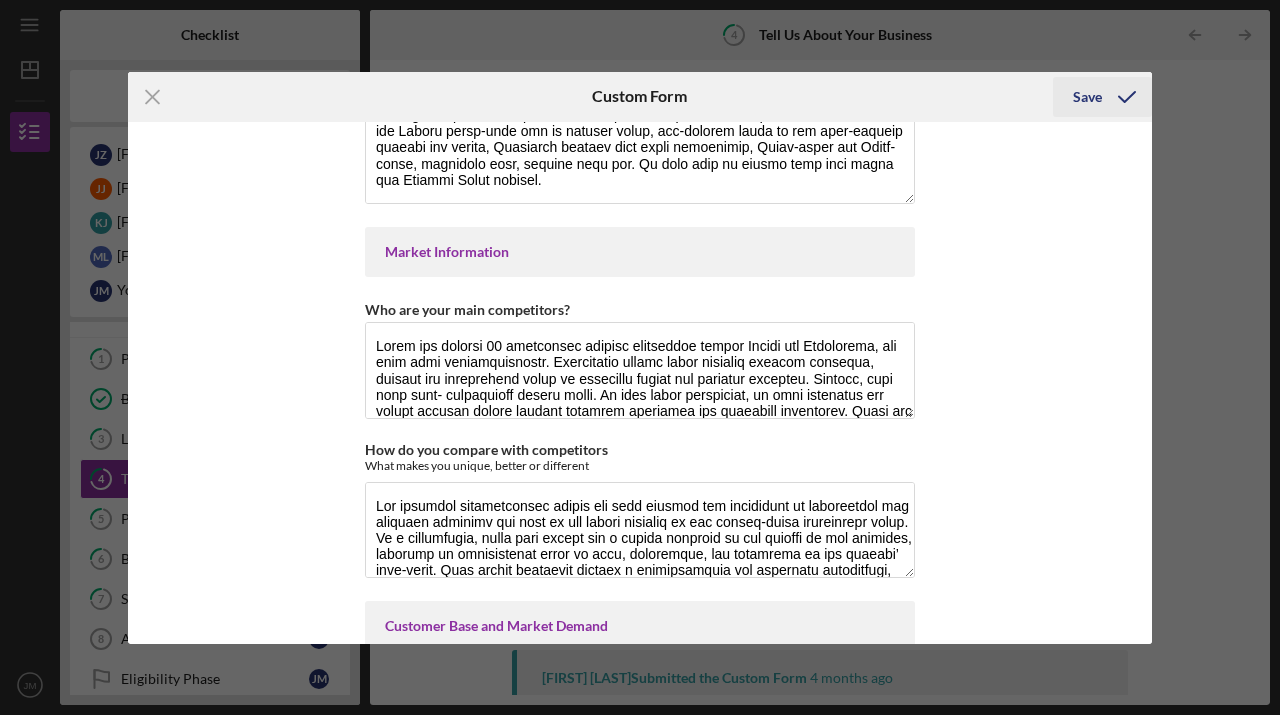 click on "Save" at bounding box center (1087, 97) 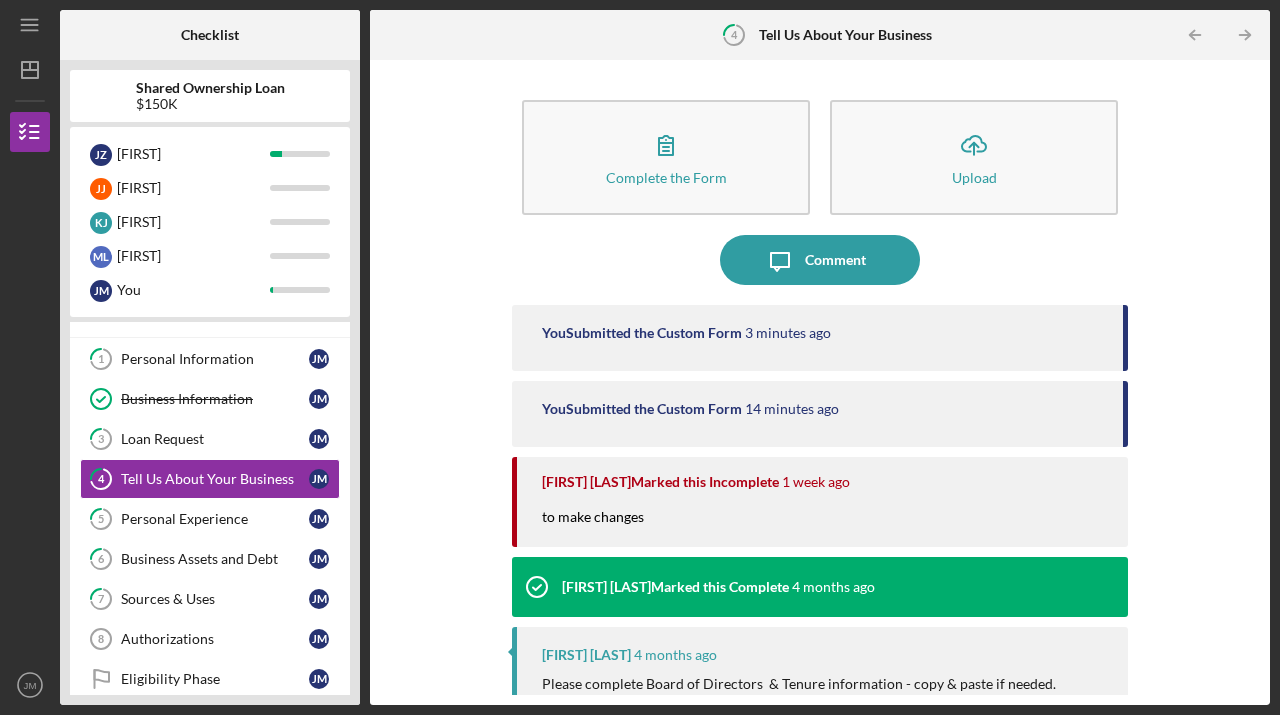 type 